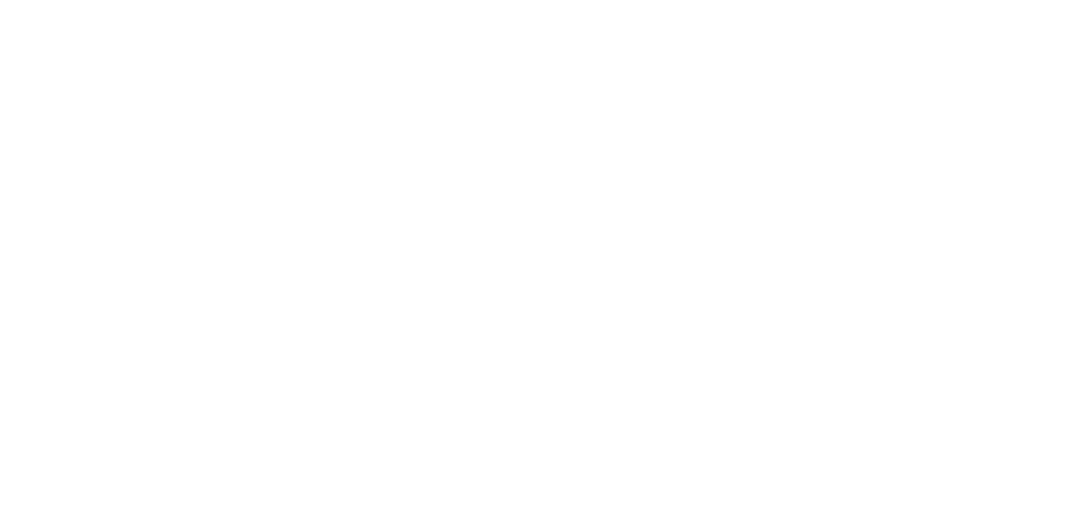 scroll, scrollTop: 0, scrollLeft: 0, axis: both 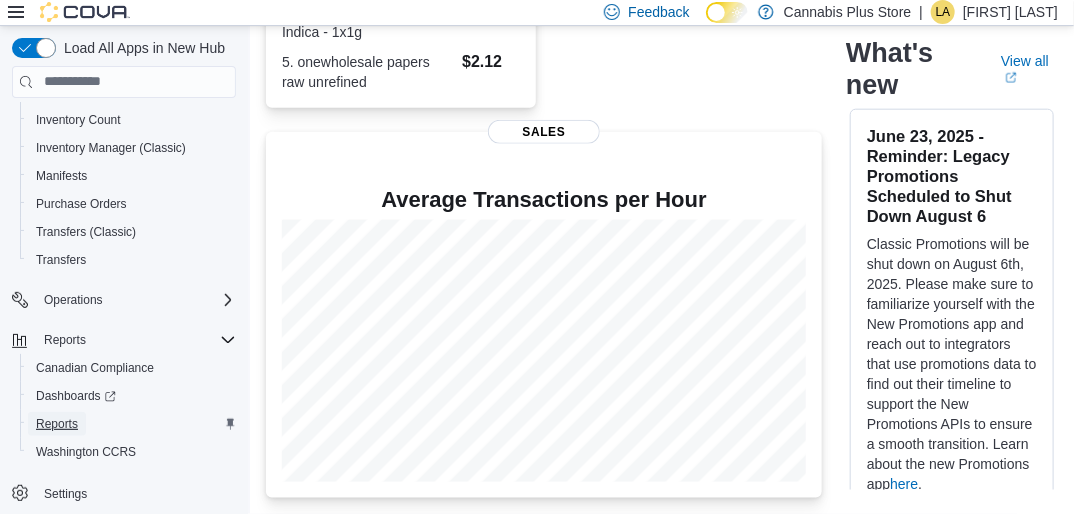 click on "Reports" at bounding box center [57, 424] 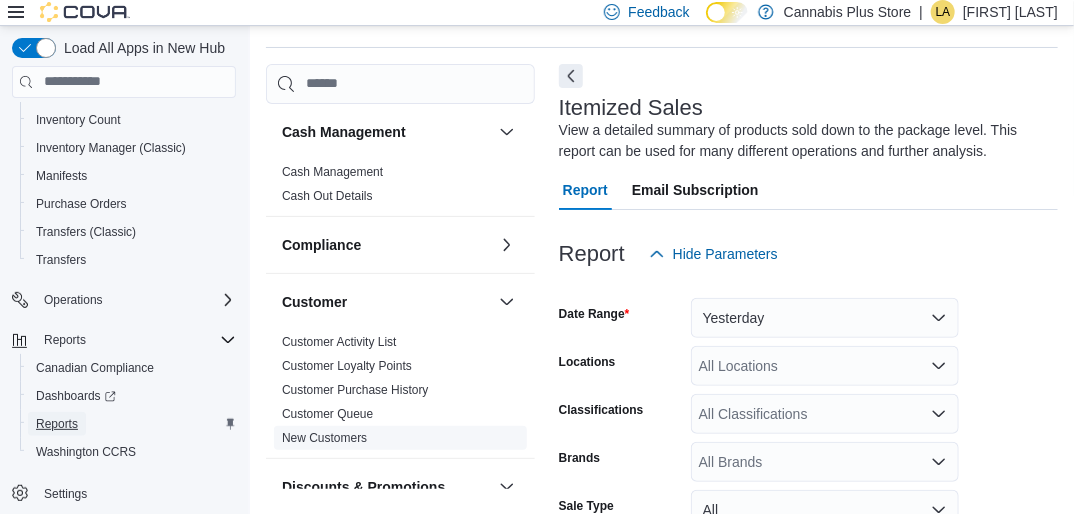 scroll, scrollTop: 67, scrollLeft: 0, axis: vertical 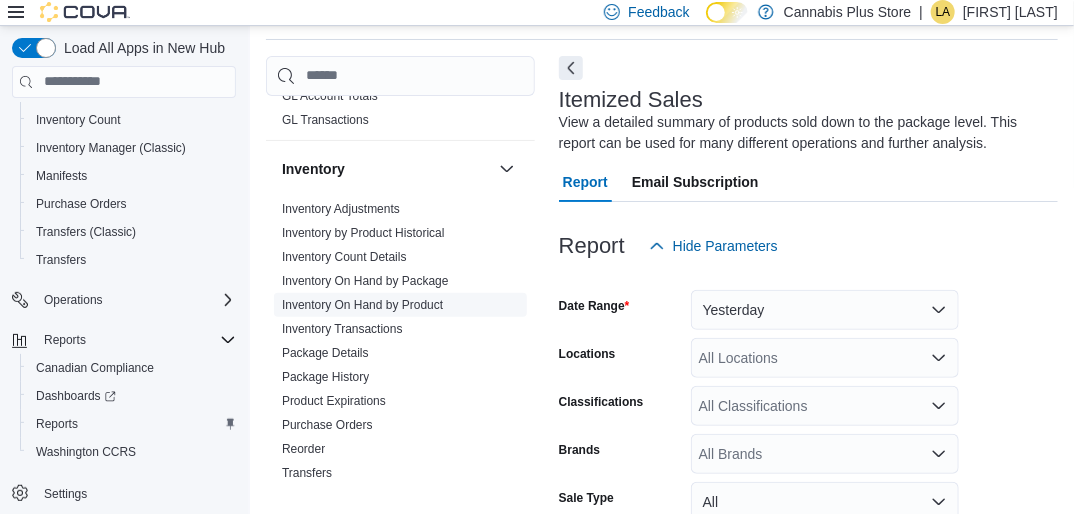 click on "Inventory On Hand by Product" at bounding box center [362, 305] 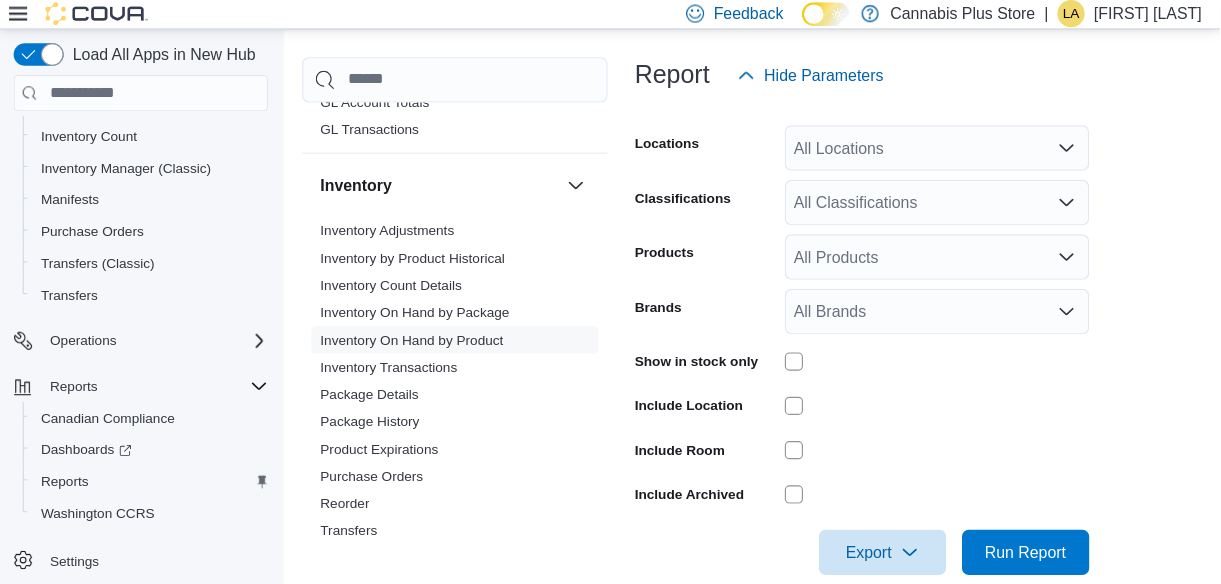 scroll, scrollTop: 300, scrollLeft: 0, axis: vertical 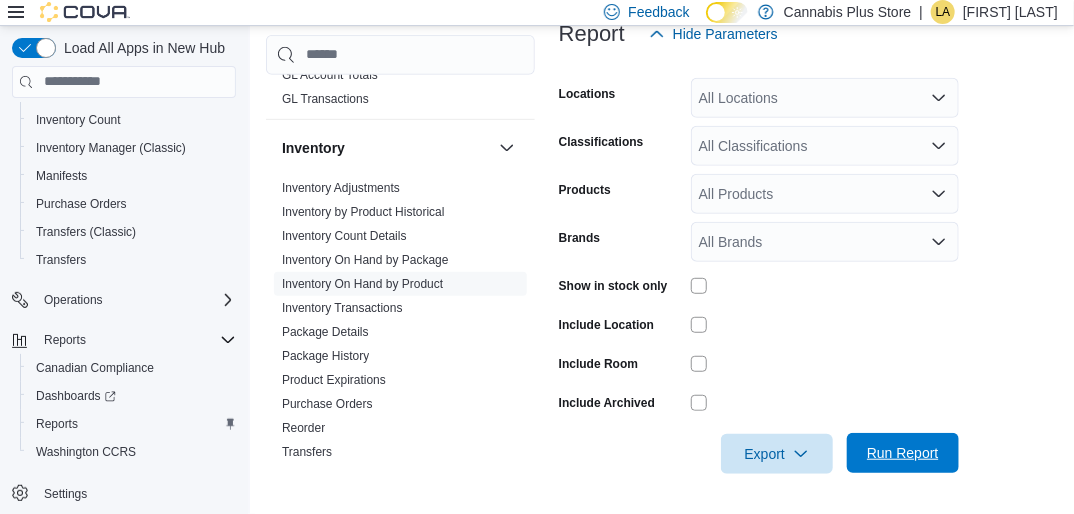 click on "Run Report" at bounding box center (903, 453) 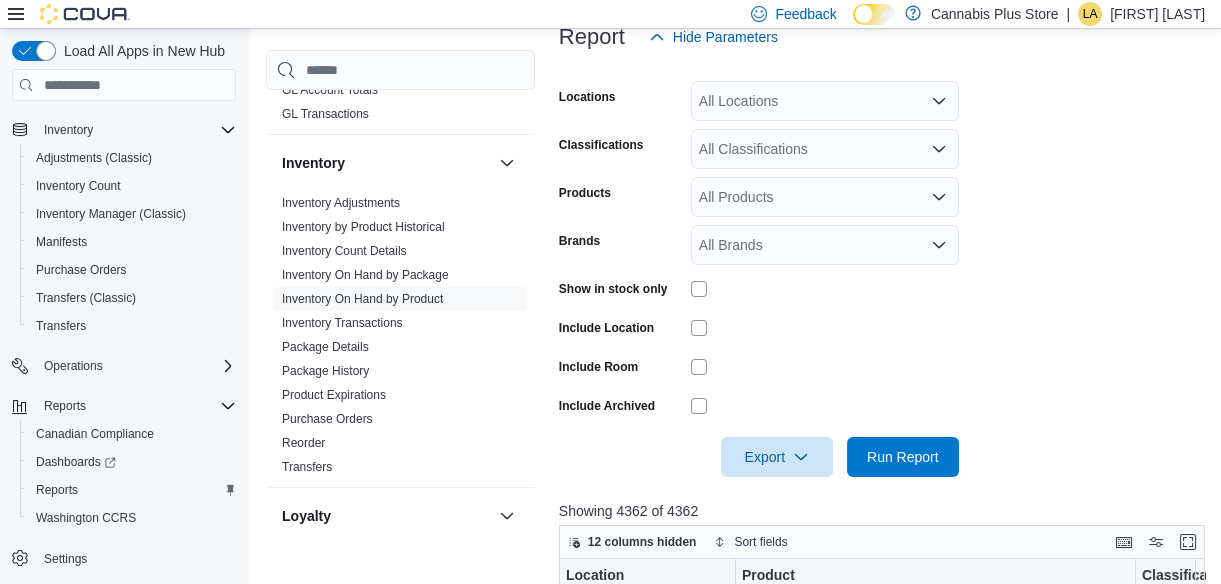 scroll, scrollTop: 186, scrollLeft: 0, axis: vertical 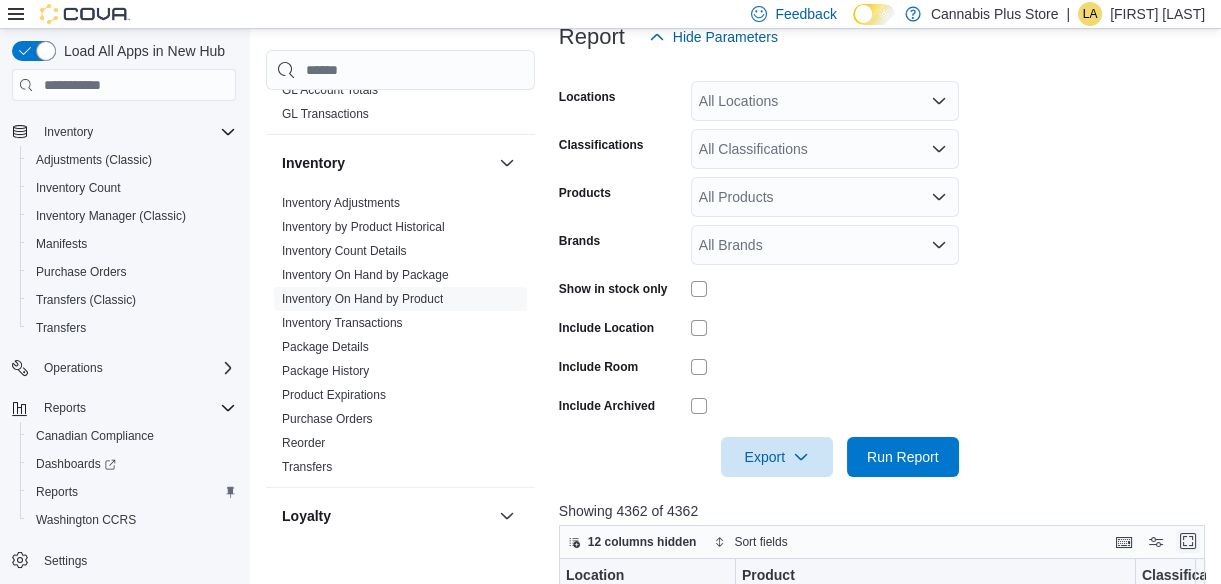 click at bounding box center (1188, 541) 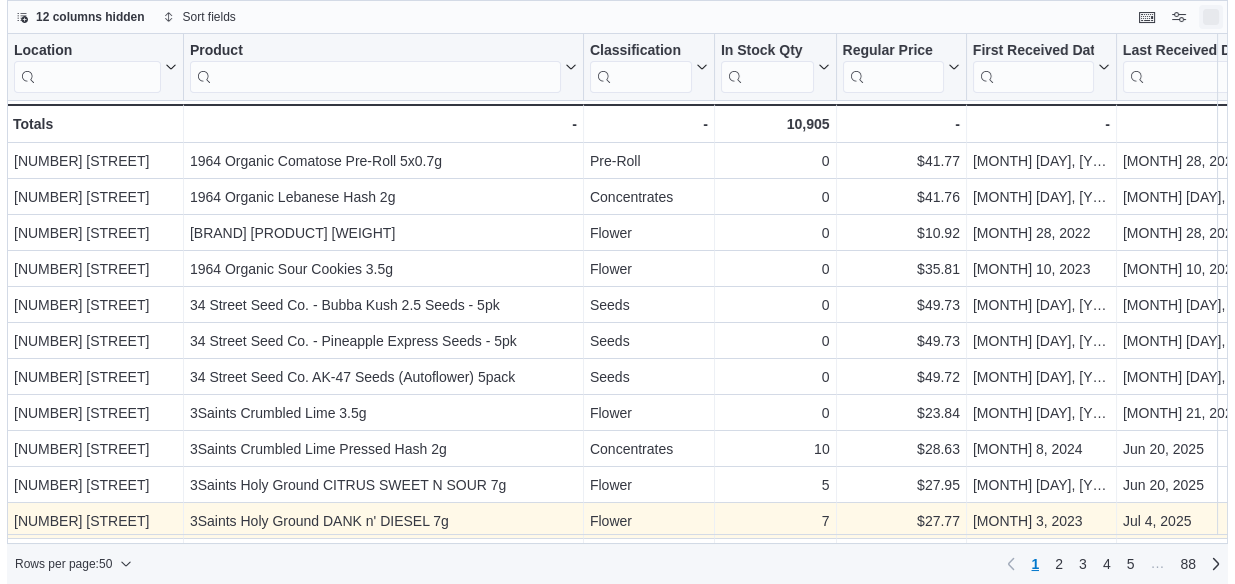 scroll, scrollTop: 0, scrollLeft: 0, axis: both 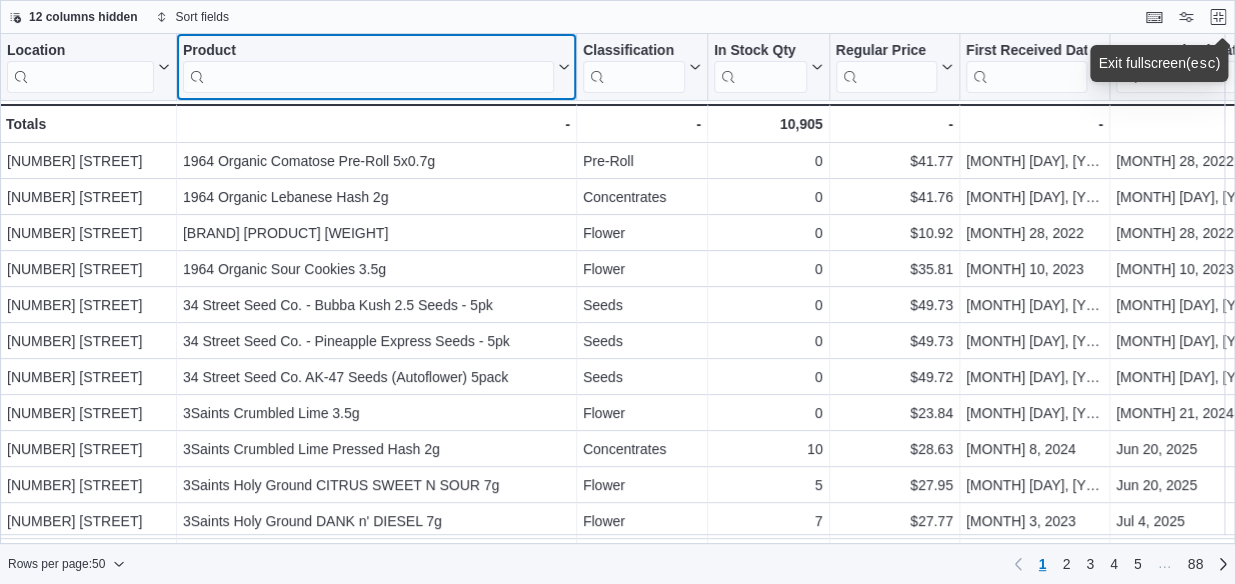 click at bounding box center [368, 77] 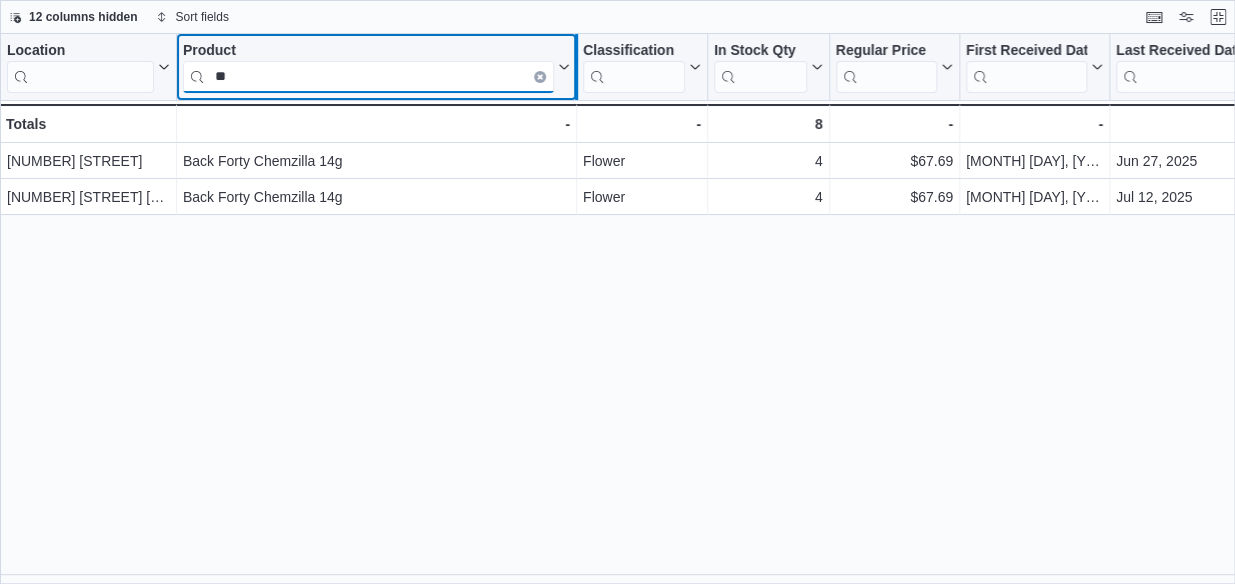 type on "*" 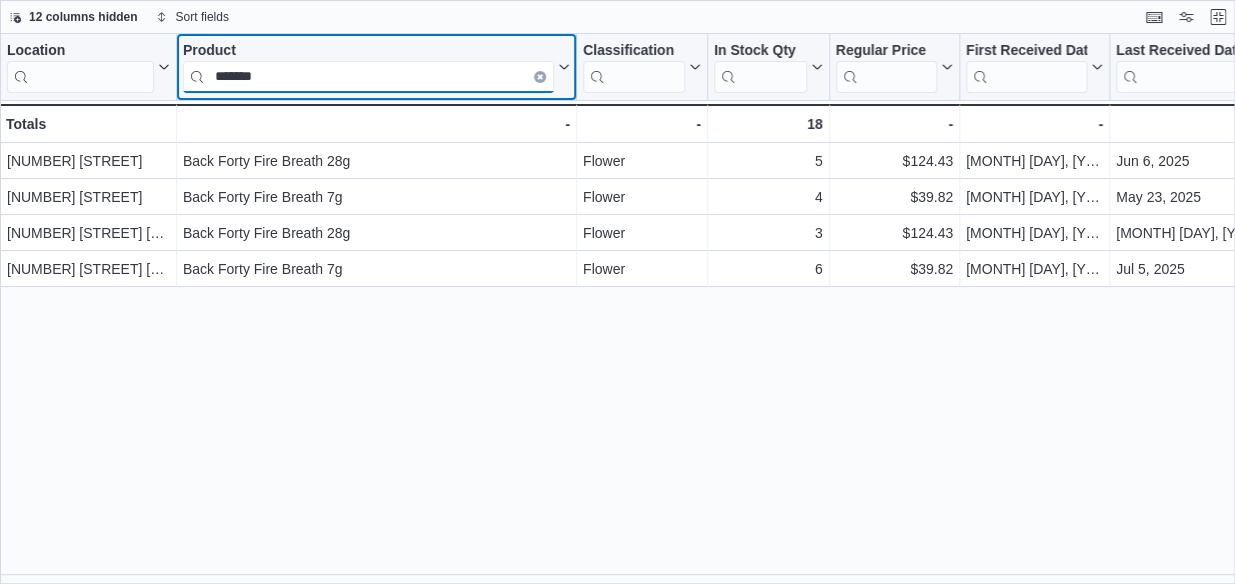 drag, startPoint x: 259, startPoint y: 79, endPoint x: 212, endPoint y: 78, distance: 47.010635 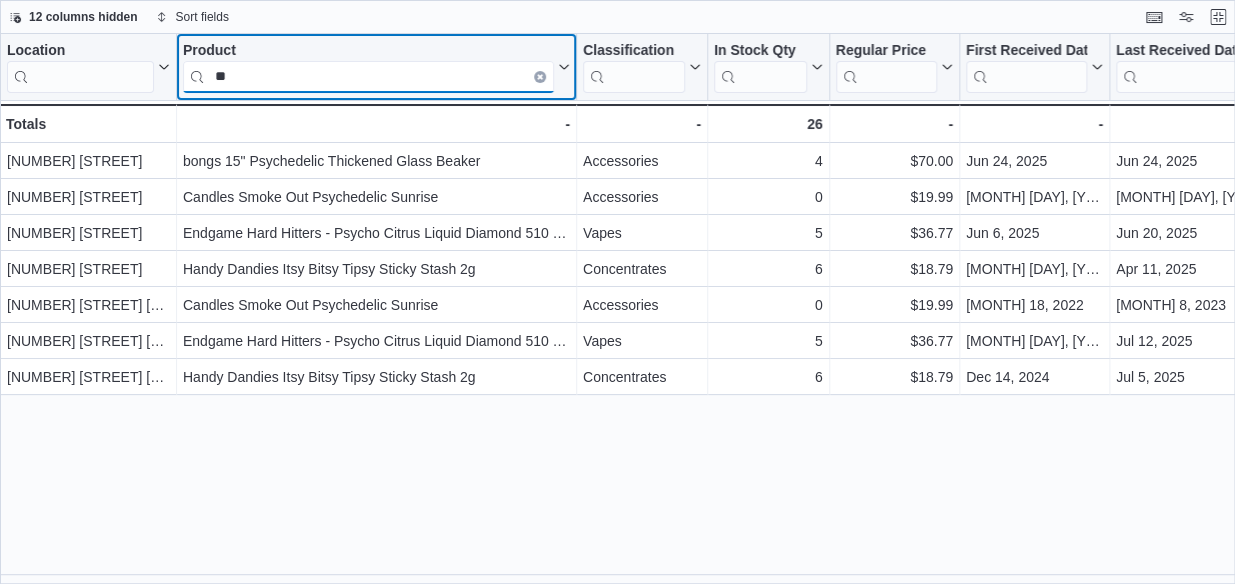 type on "*" 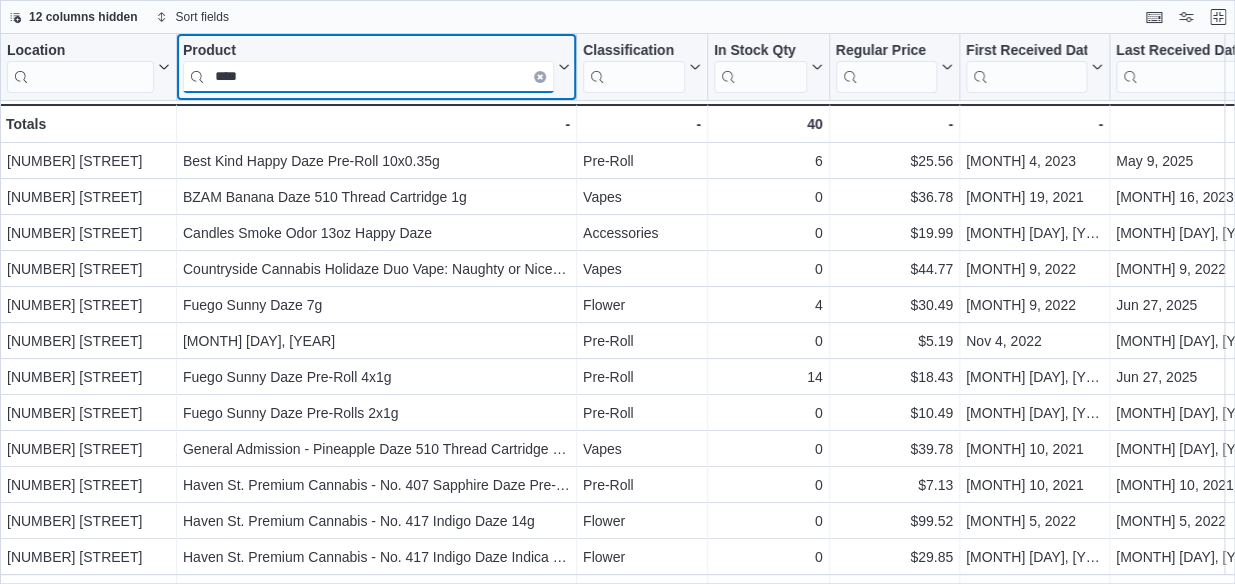 scroll, scrollTop: 0, scrollLeft: 0, axis: both 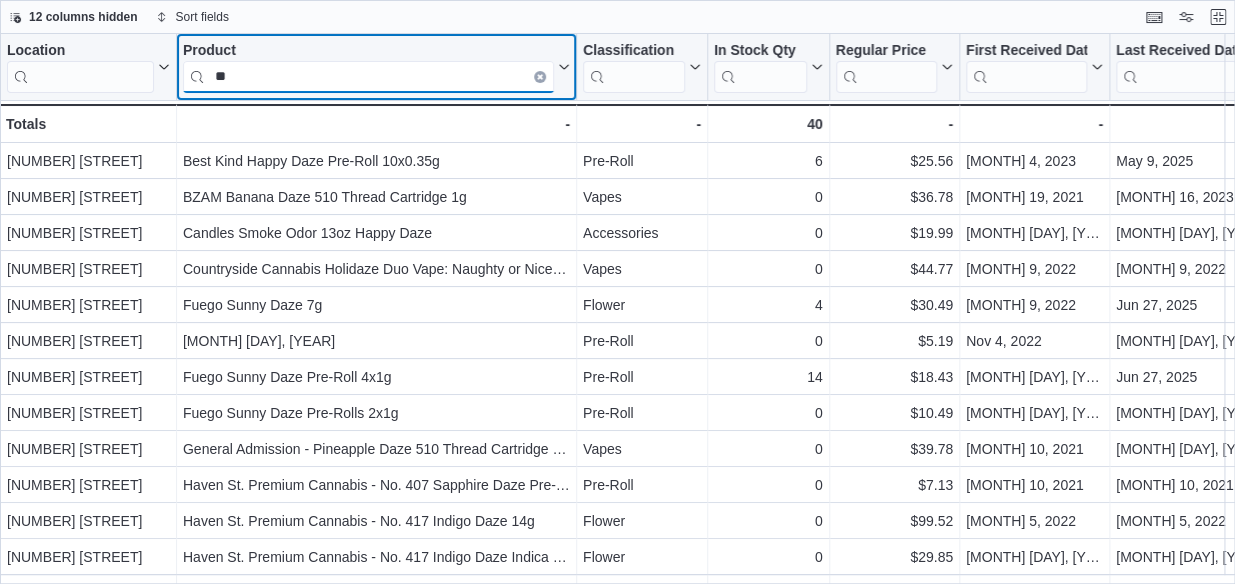 type on "*" 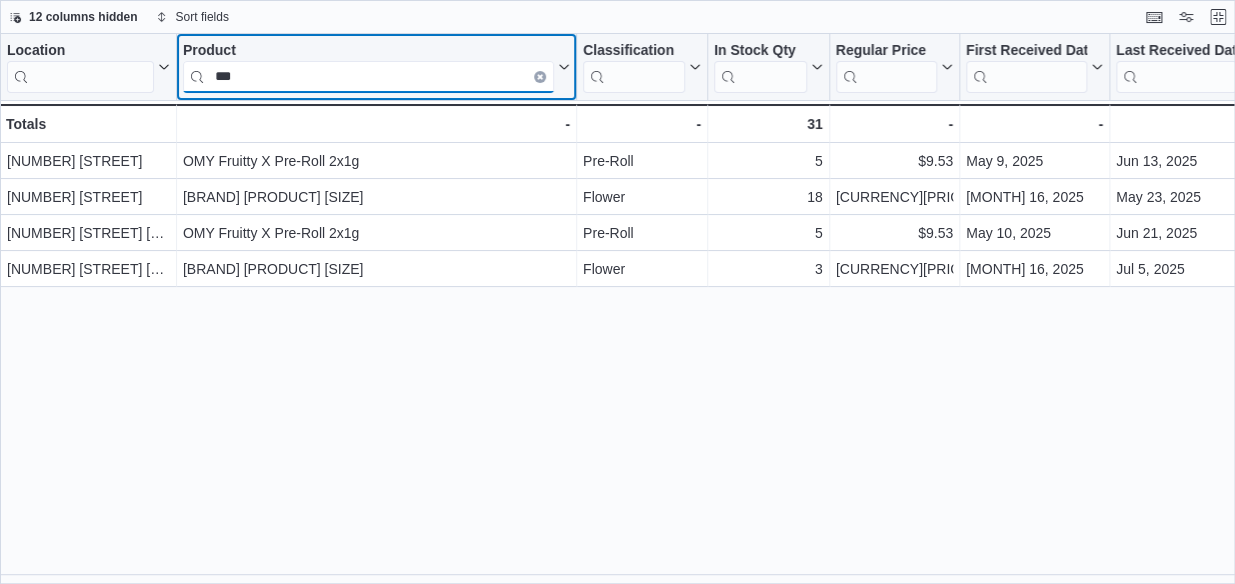 type on "***" 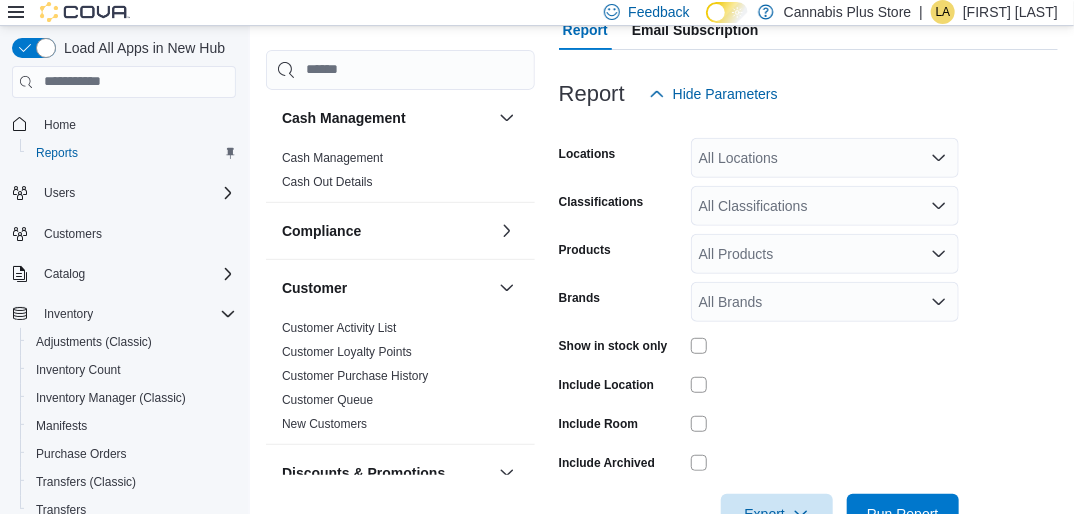 scroll, scrollTop: 300, scrollLeft: 0, axis: vertical 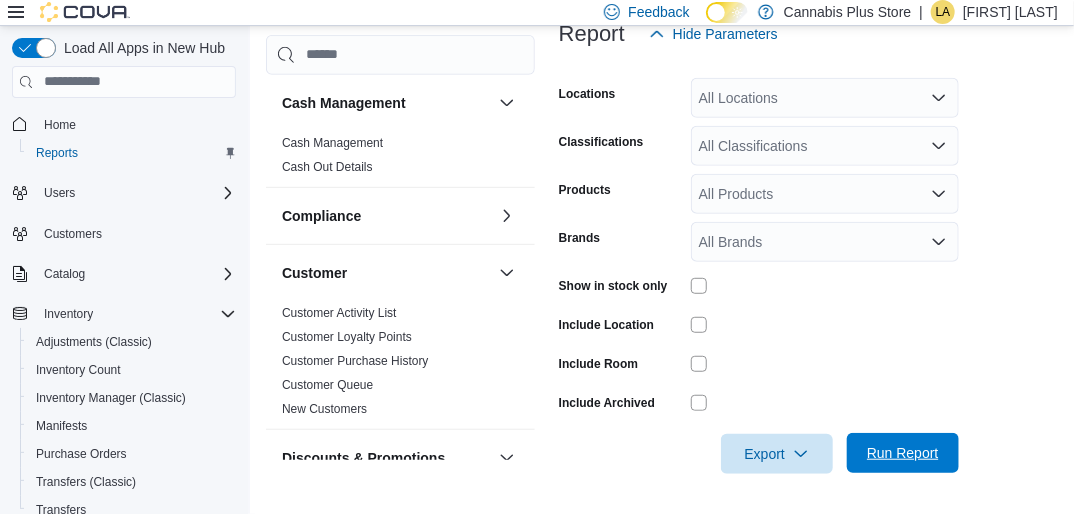click on "Run Report" at bounding box center (903, 453) 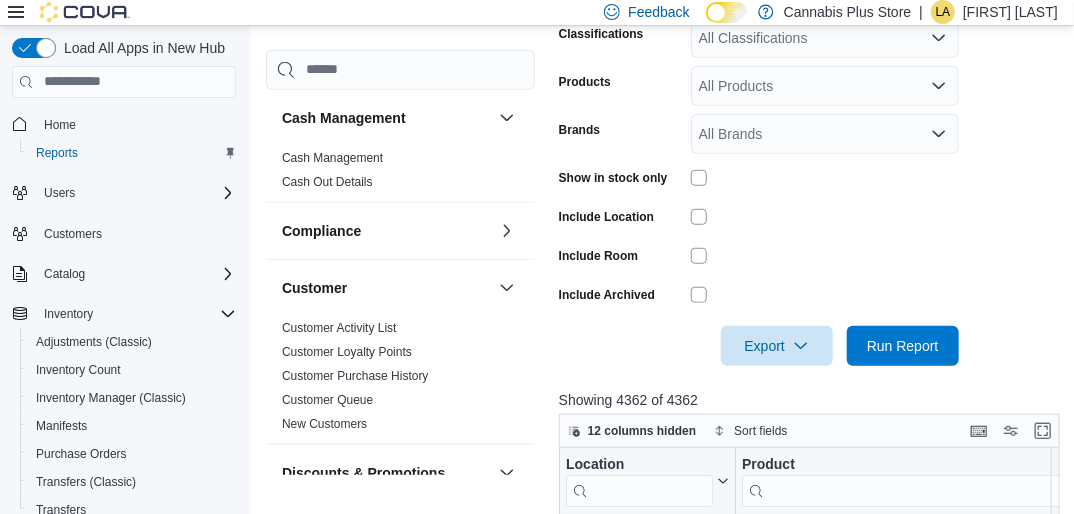 scroll, scrollTop: 460, scrollLeft: 0, axis: vertical 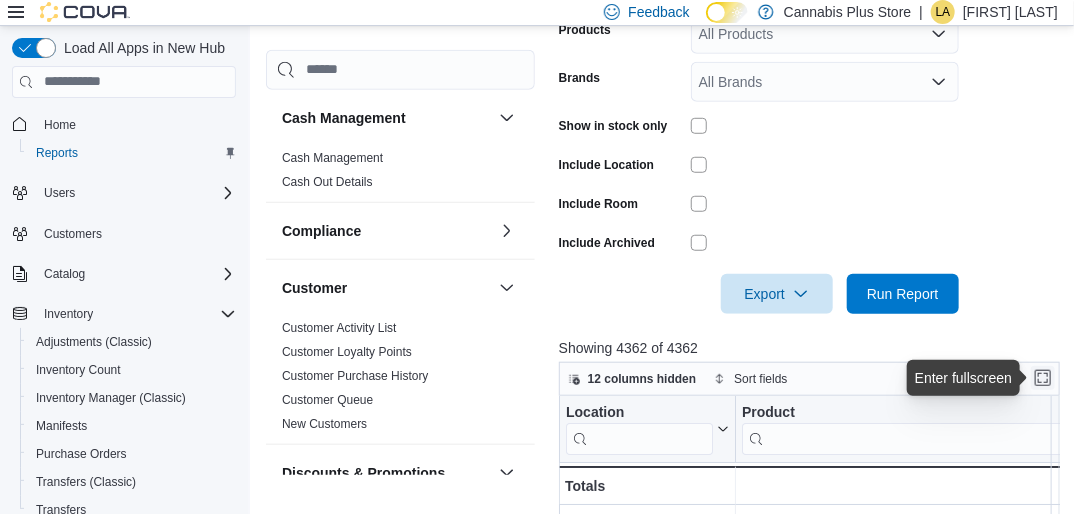 click at bounding box center [1043, 378] 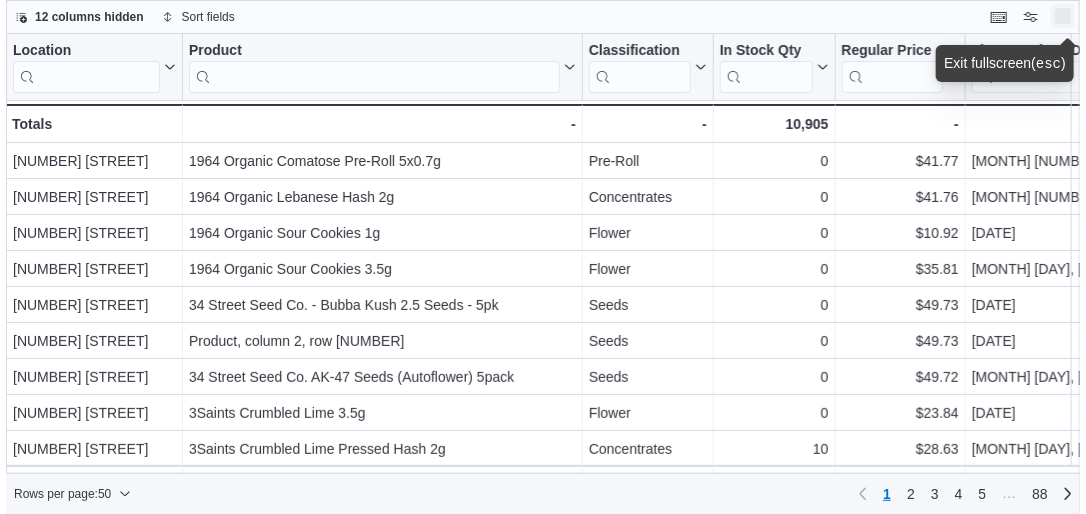 scroll, scrollTop: 0, scrollLeft: 0, axis: both 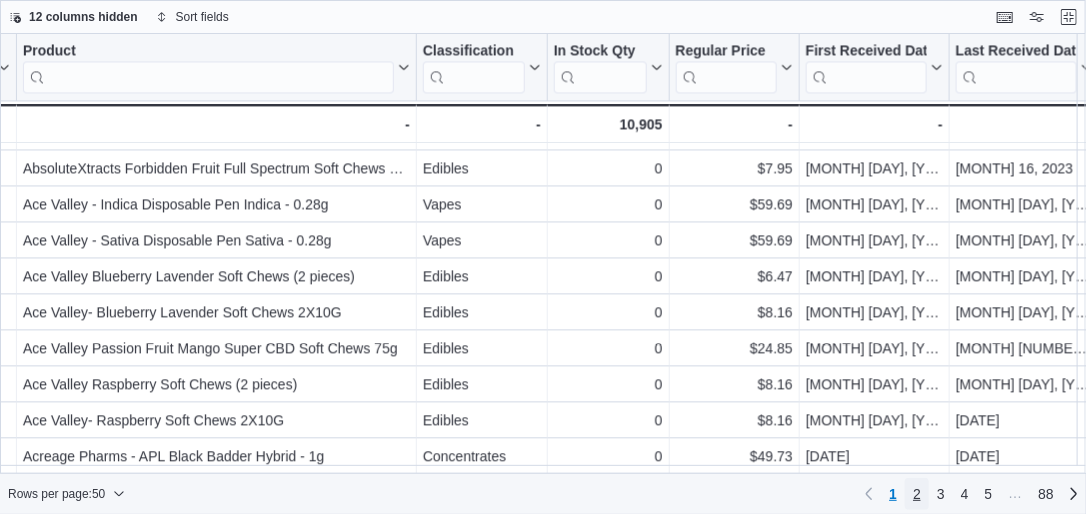 click on "2" at bounding box center [917, 494] 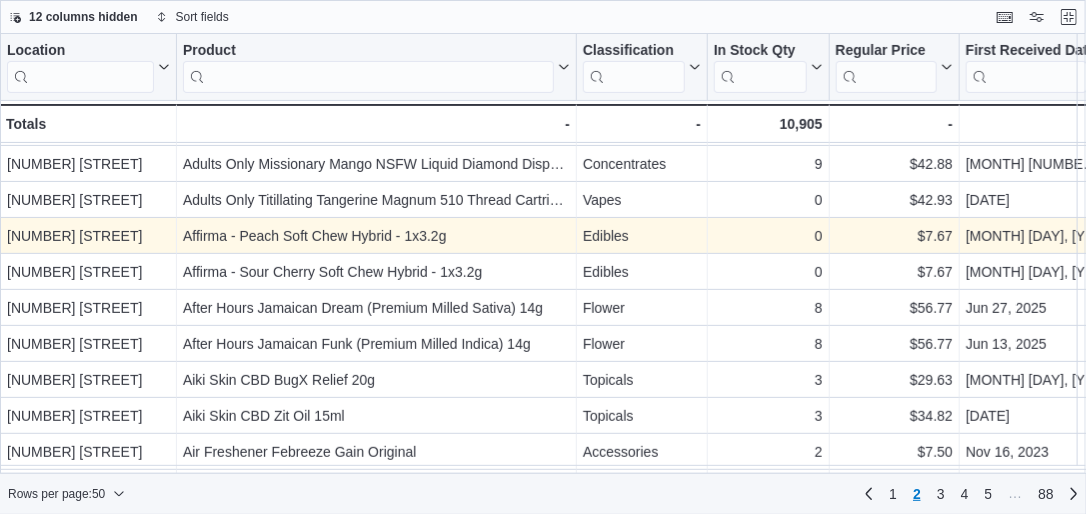 scroll, scrollTop: 160, scrollLeft: 0, axis: vertical 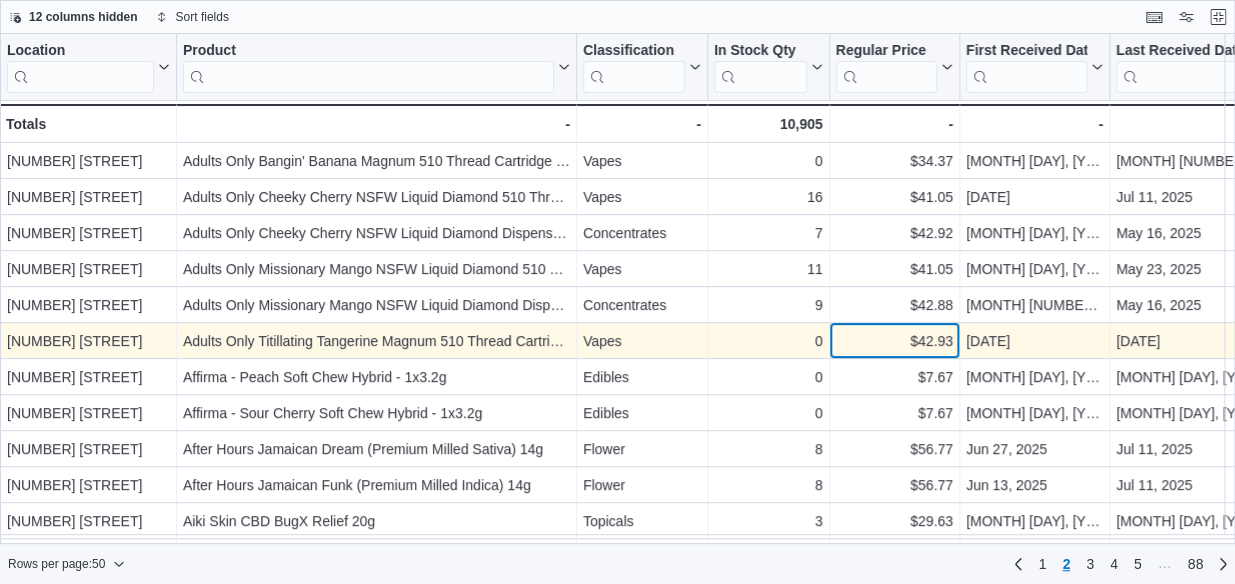 drag, startPoint x: 1021, startPoint y: 0, endPoint x: 847, endPoint y: 338, distance: 380.15787 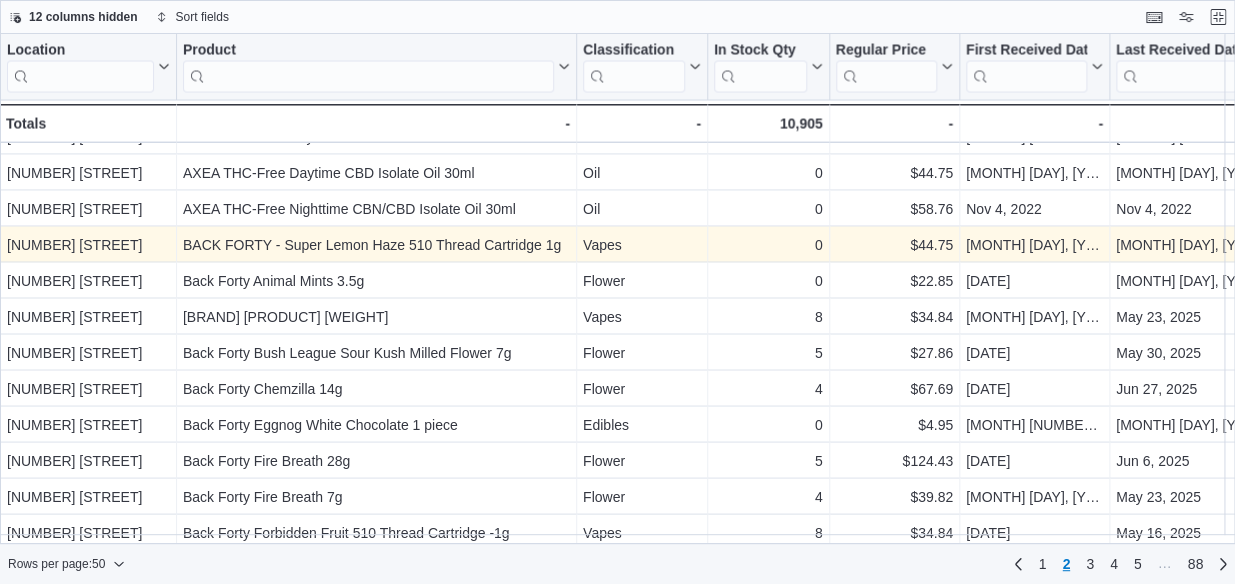 scroll, scrollTop: 1408, scrollLeft: 0, axis: vertical 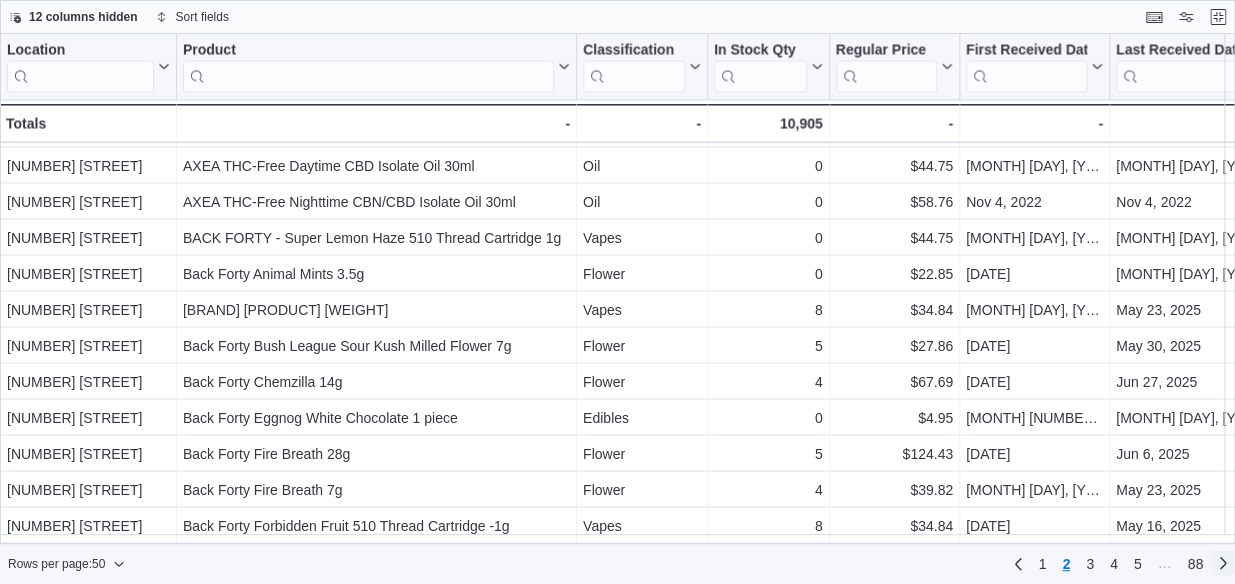 click at bounding box center (1223, 563) 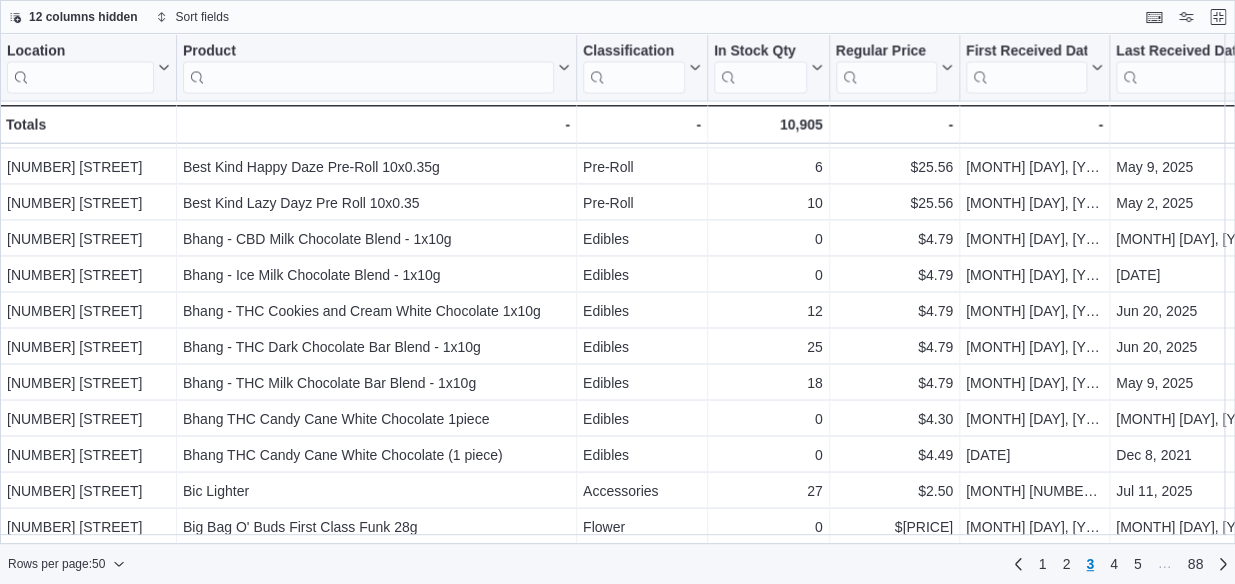 scroll, scrollTop: 1408, scrollLeft: 0, axis: vertical 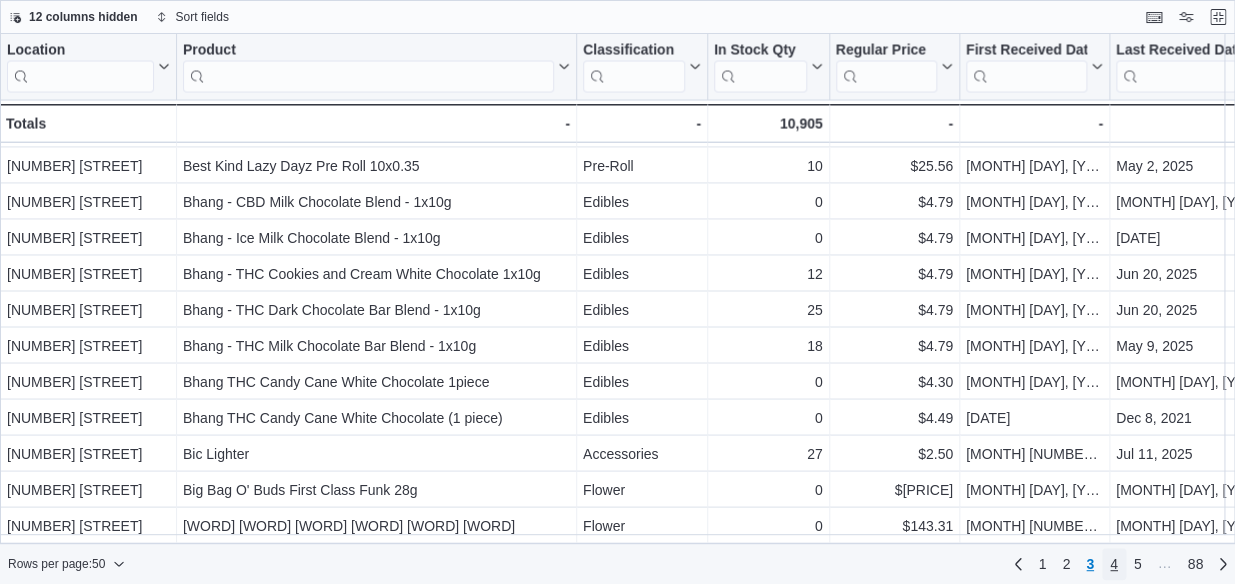 click on "4" at bounding box center [1114, 564] 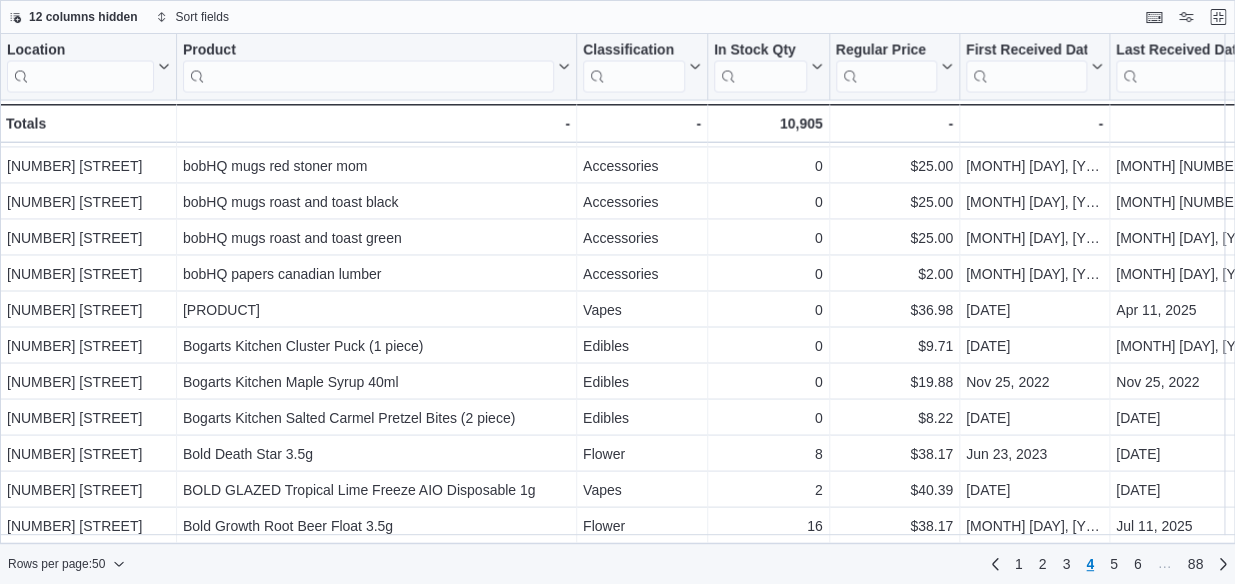 scroll, scrollTop: 1408, scrollLeft: 0, axis: vertical 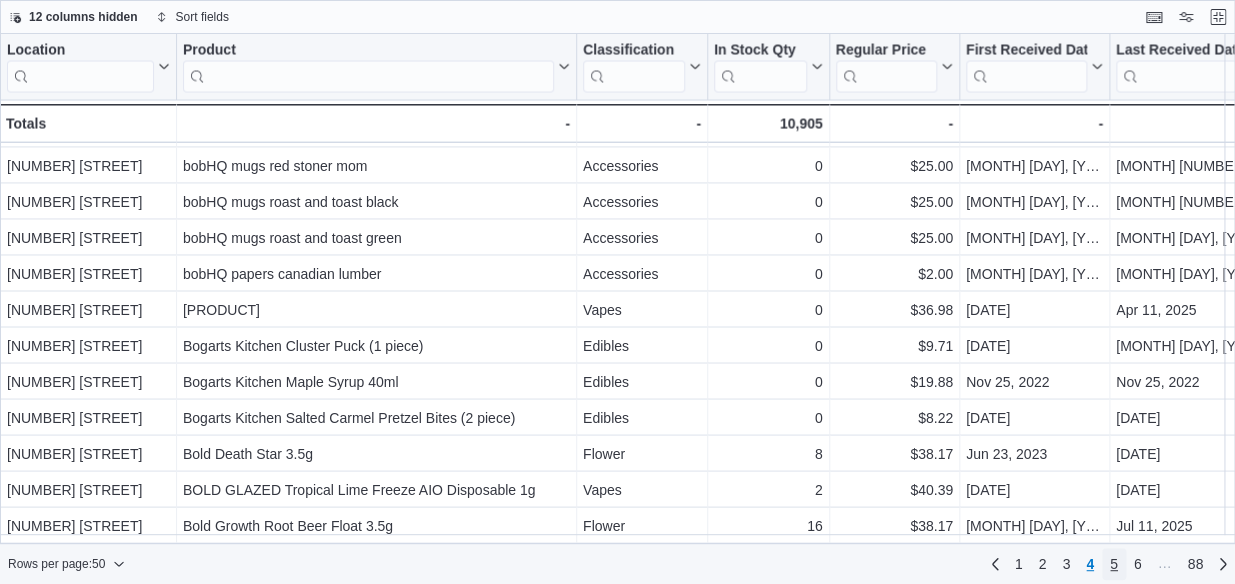 click on "5" at bounding box center (1114, 564) 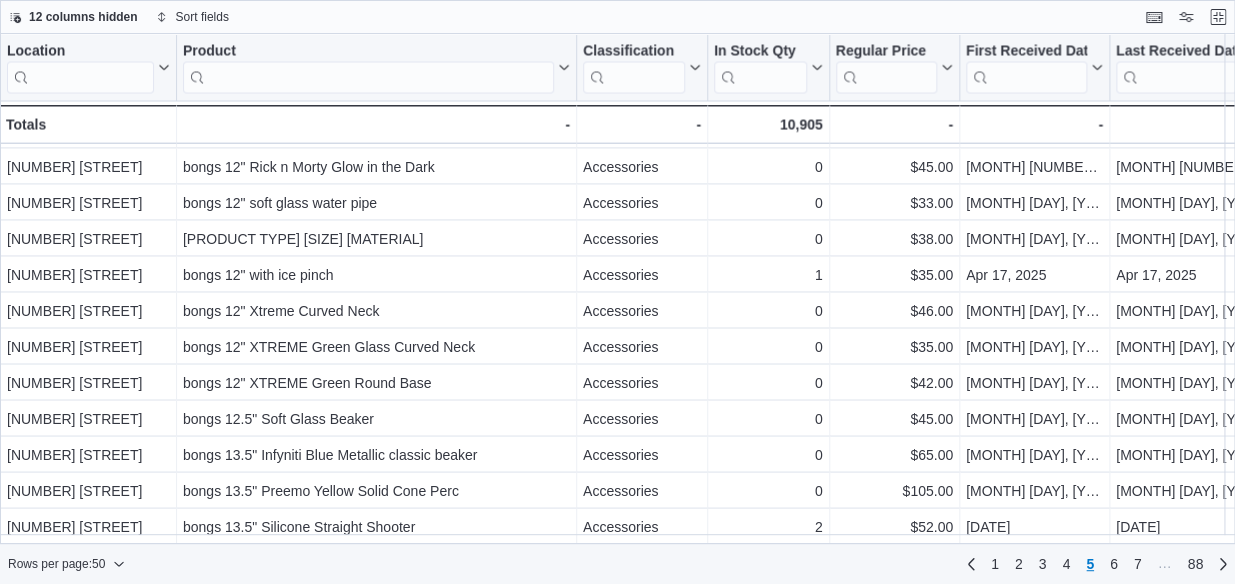 scroll, scrollTop: 1408, scrollLeft: 0, axis: vertical 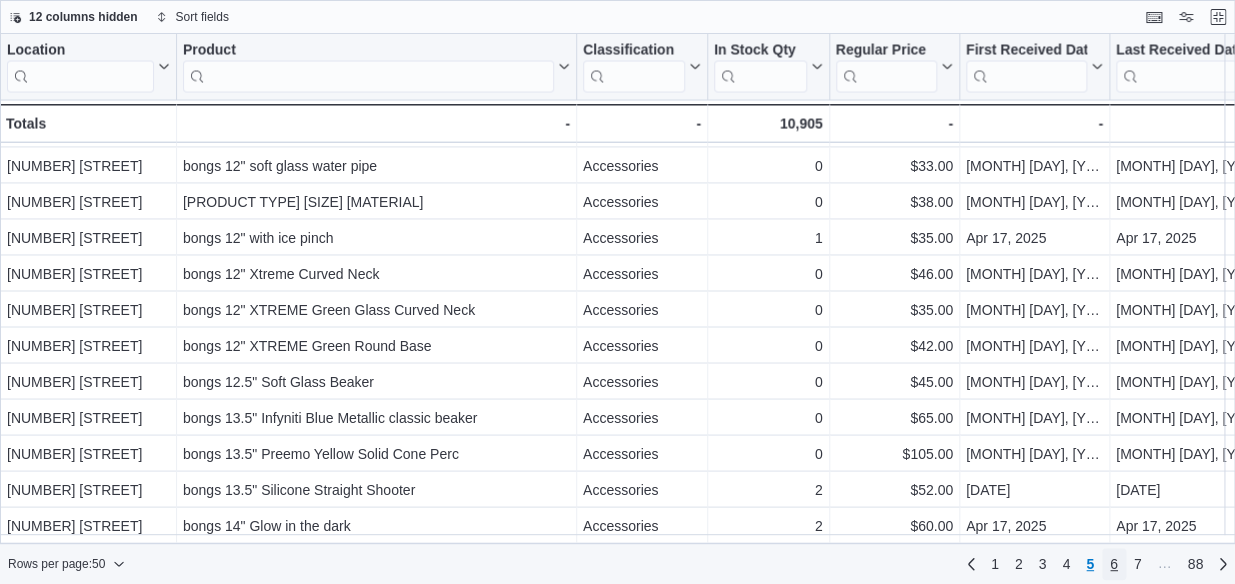 click on "6" at bounding box center [1114, 564] 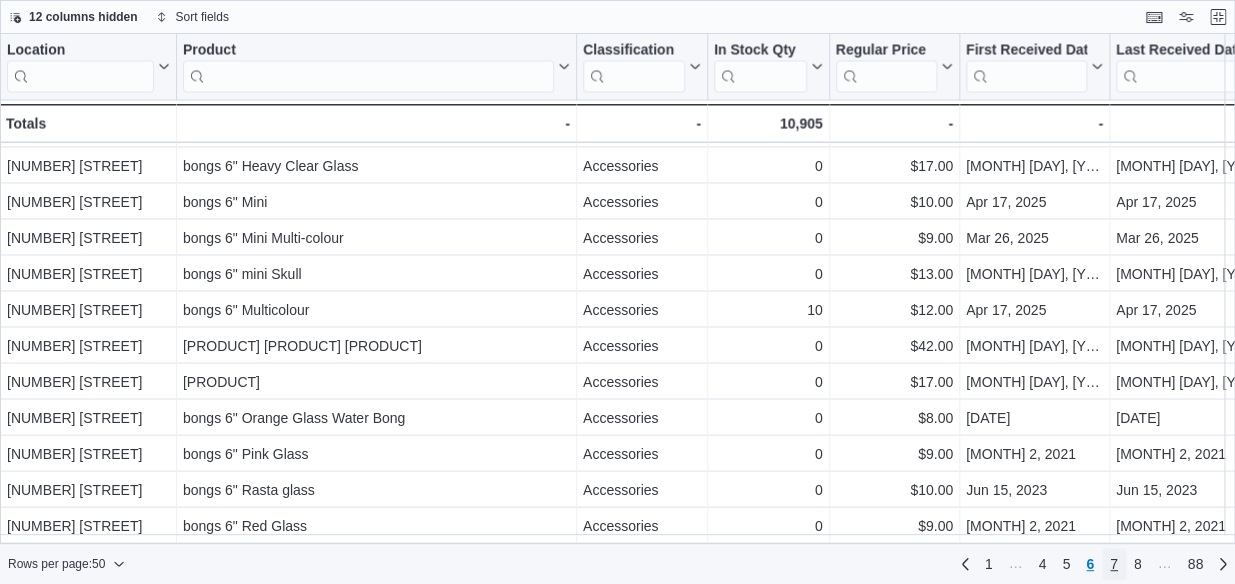 click on "7" at bounding box center [1114, 564] 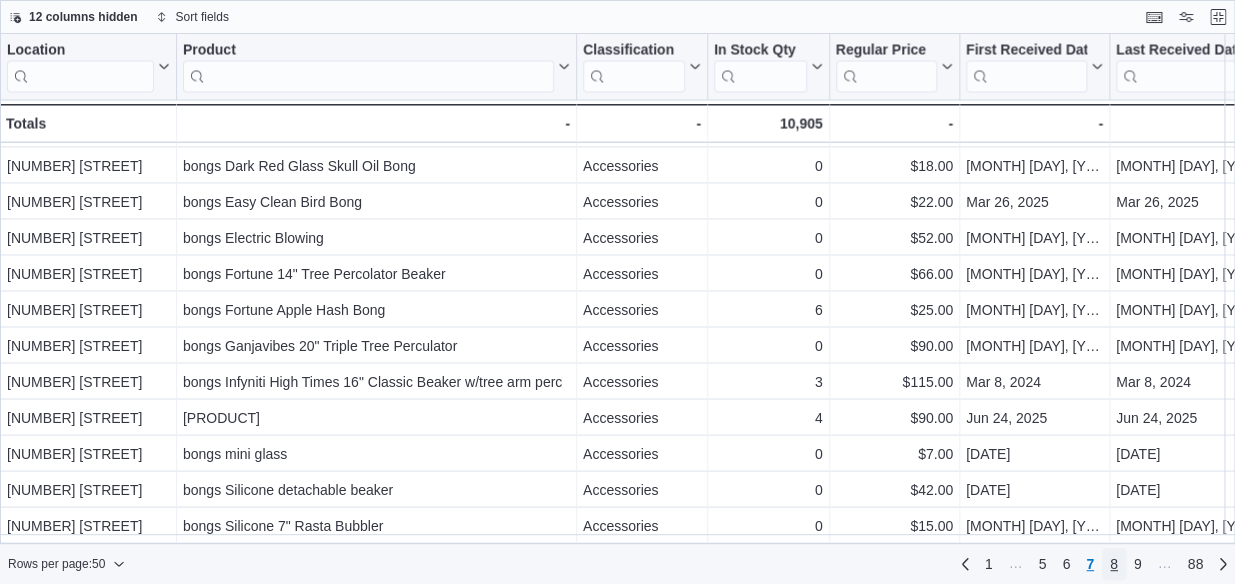 click on "8" at bounding box center [1114, 564] 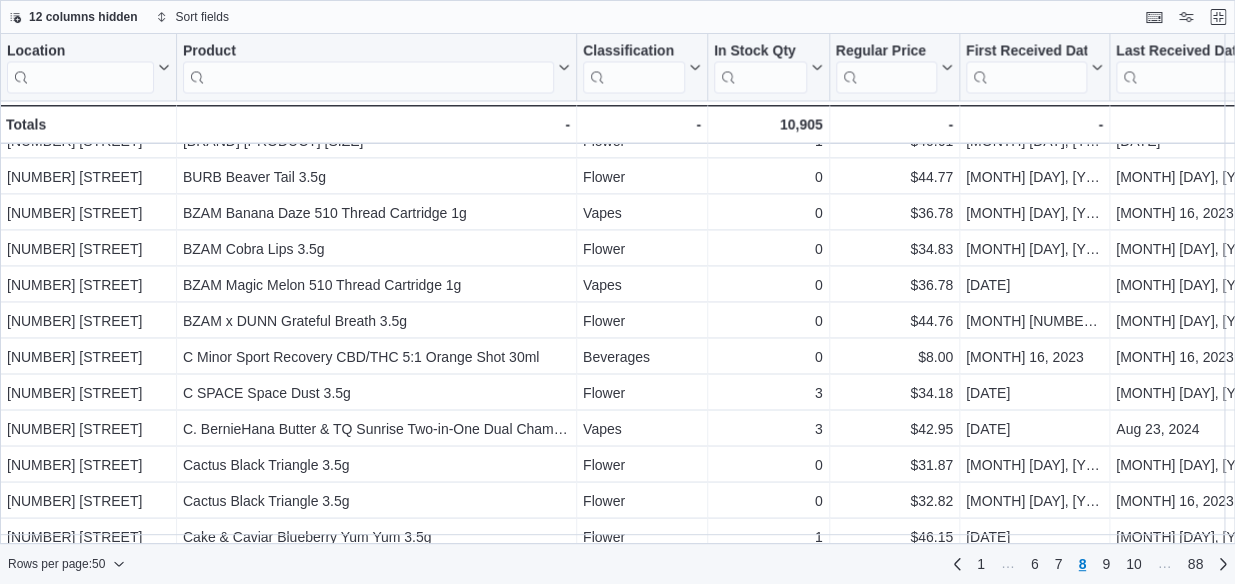 scroll, scrollTop: 1408, scrollLeft: 0, axis: vertical 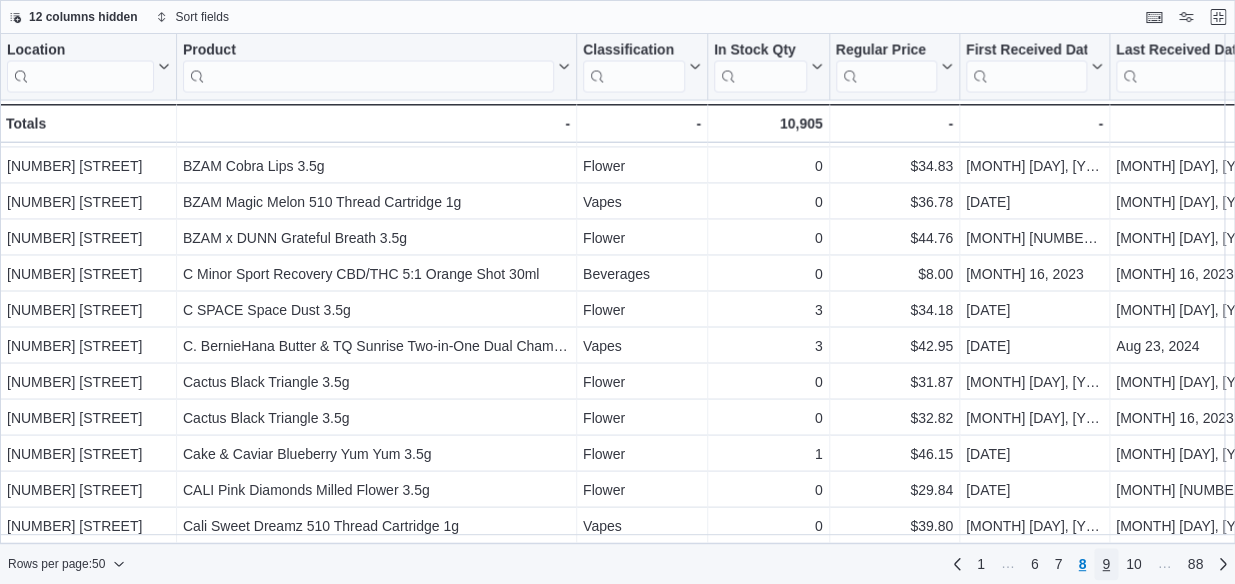 click on "9" at bounding box center (1106, 564) 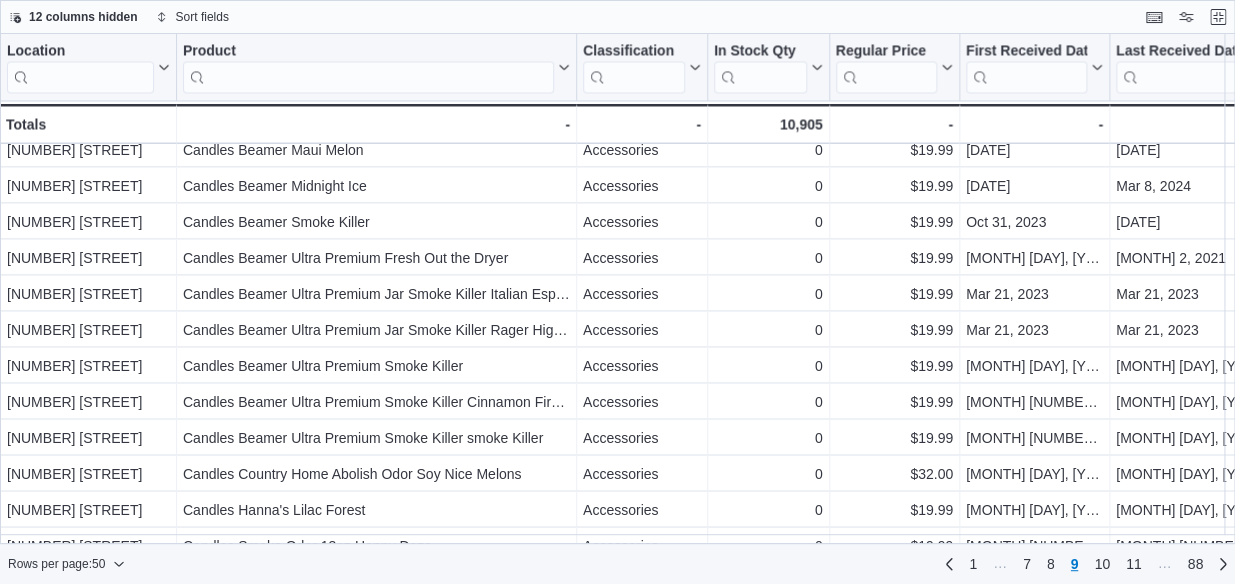 scroll, scrollTop: 1408, scrollLeft: 0, axis: vertical 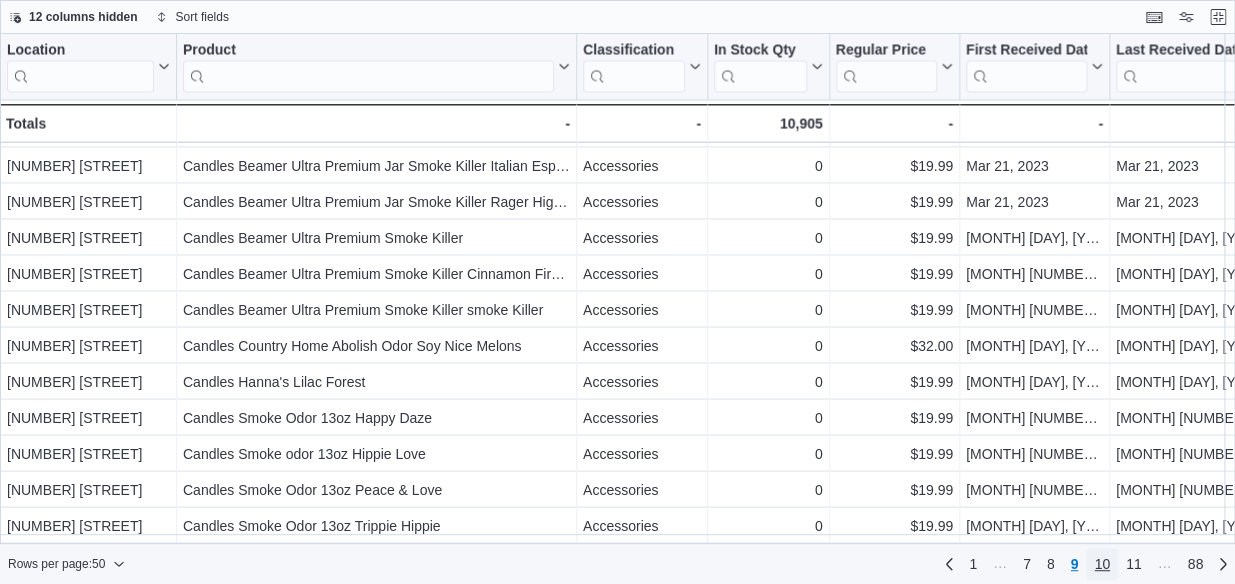 click on "10" at bounding box center [1102, 564] 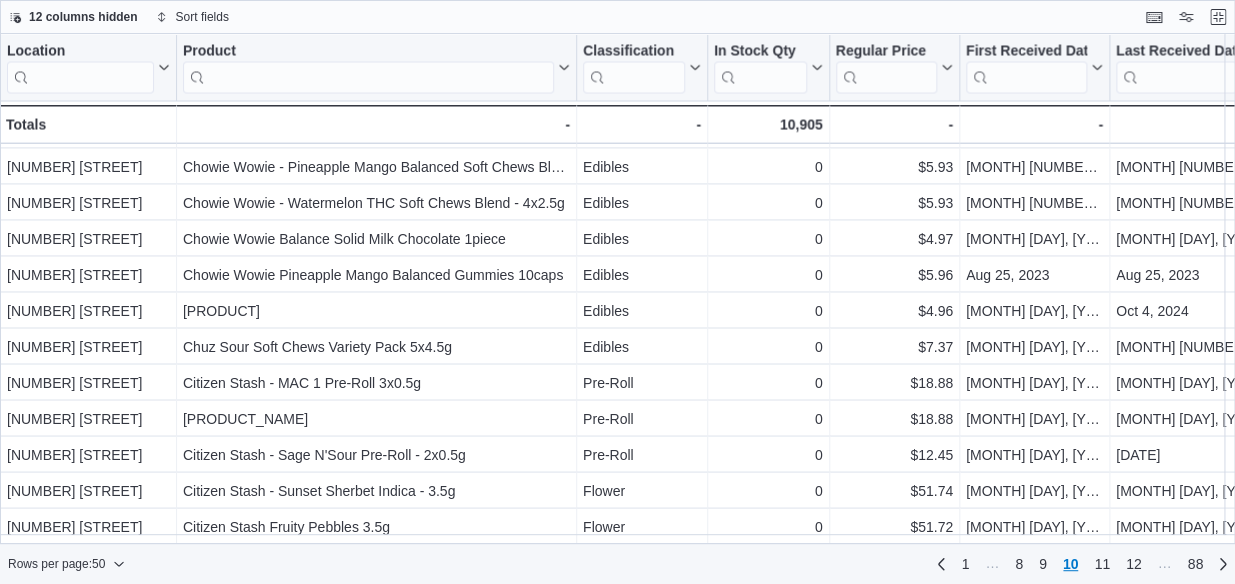 scroll, scrollTop: 1408, scrollLeft: 0, axis: vertical 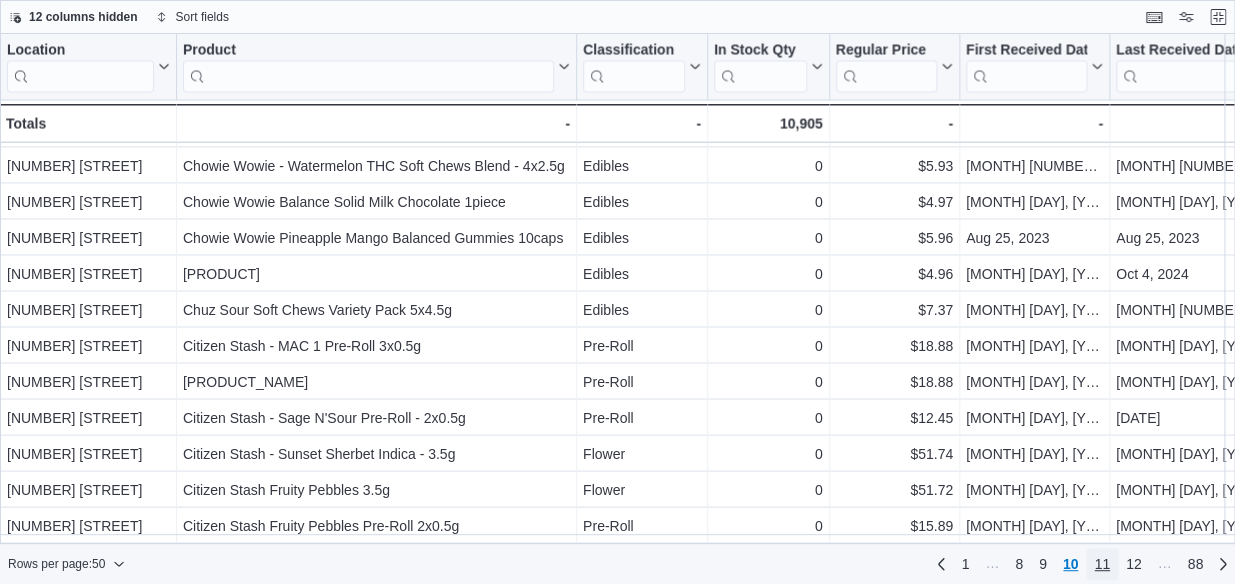click on "11" at bounding box center [1102, 564] 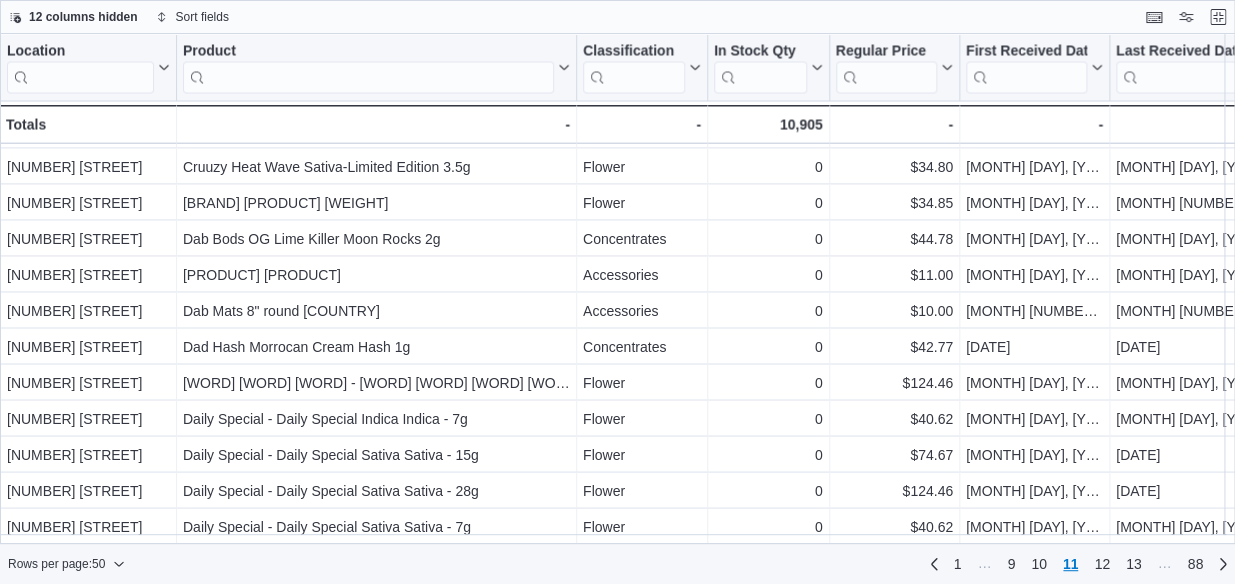 scroll, scrollTop: 1408, scrollLeft: 0, axis: vertical 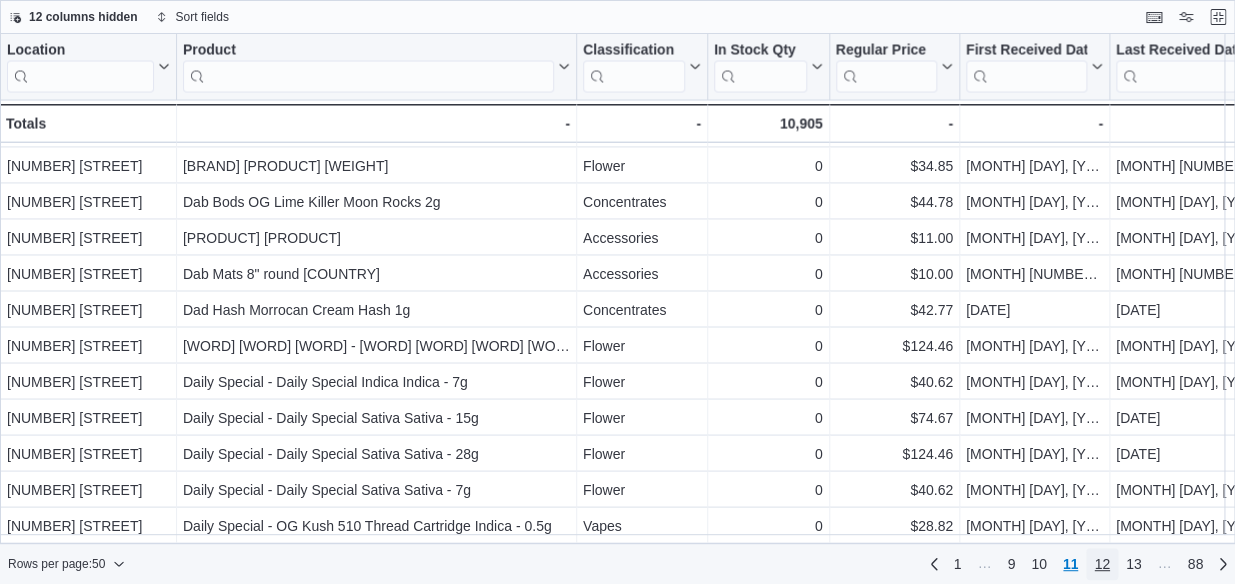click on "12" at bounding box center (1102, 564) 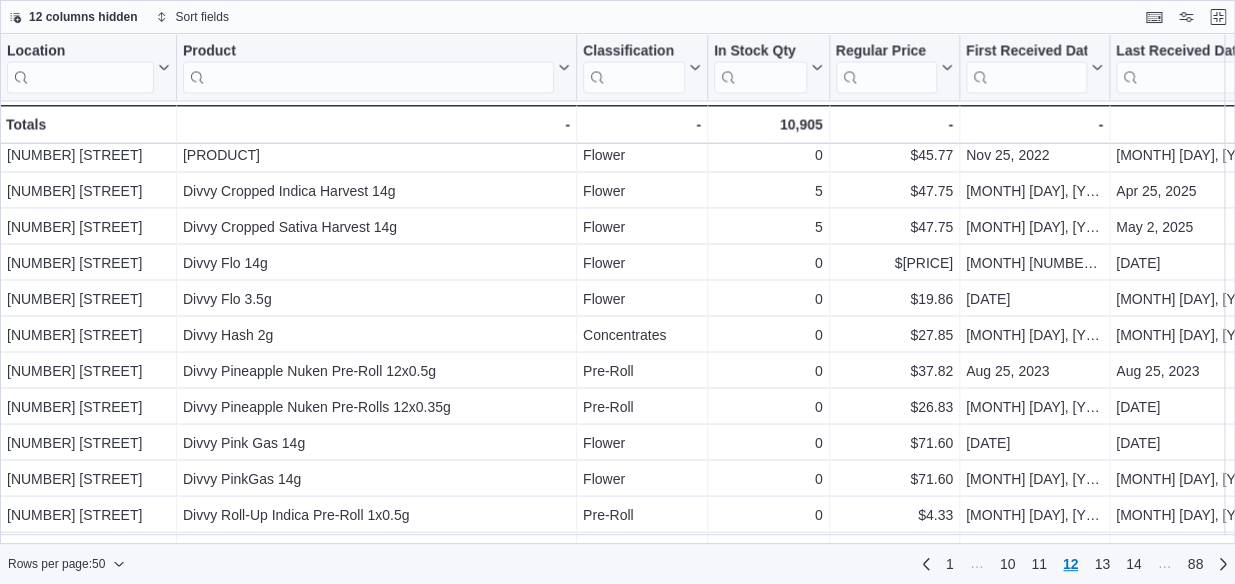 scroll, scrollTop: 1408, scrollLeft: 0, axis: vertical 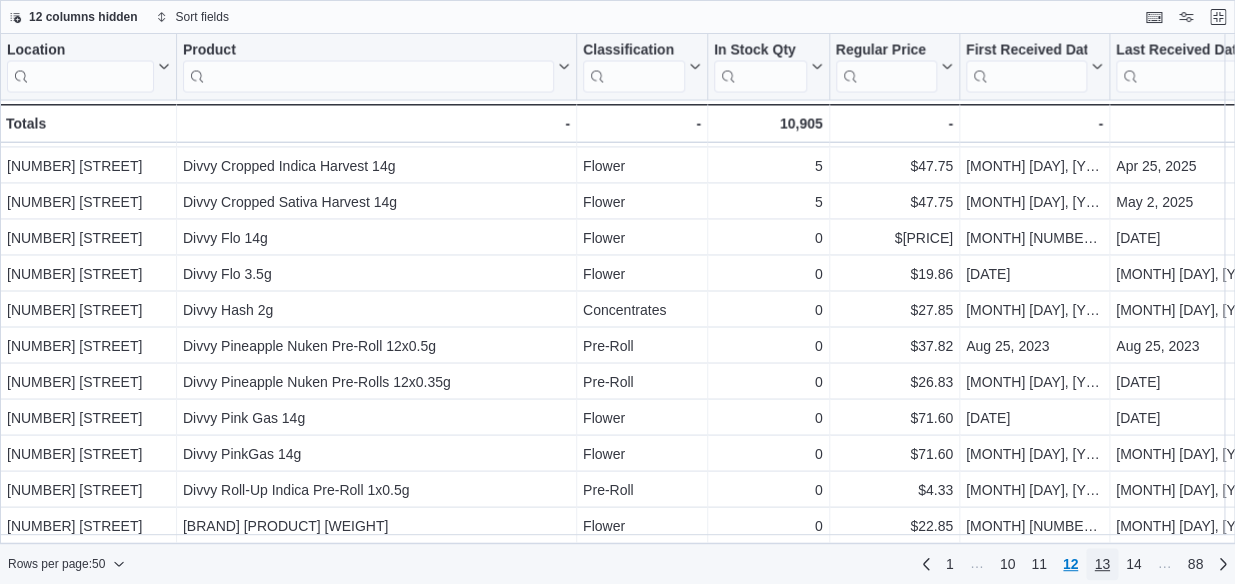 drag, startPoint x: 1100, startPoint y: 569, endPoint x: 1074, endPoint y: 538, distance: 40.459858 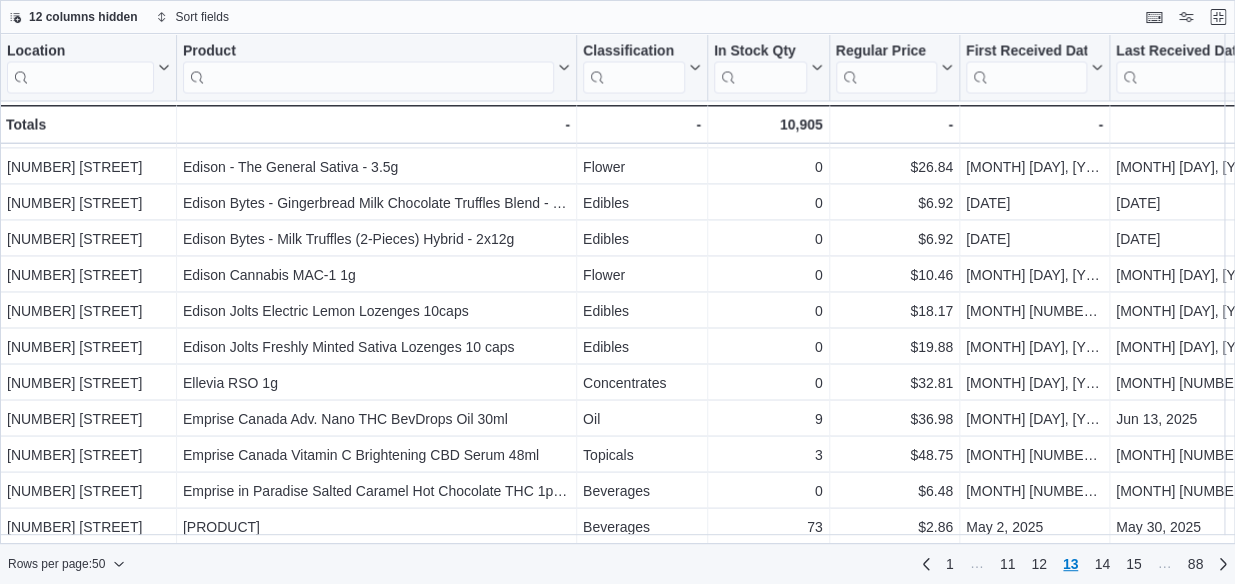 scroll, scrollTop: 1408, scrollLeft: 0, axis: vertical 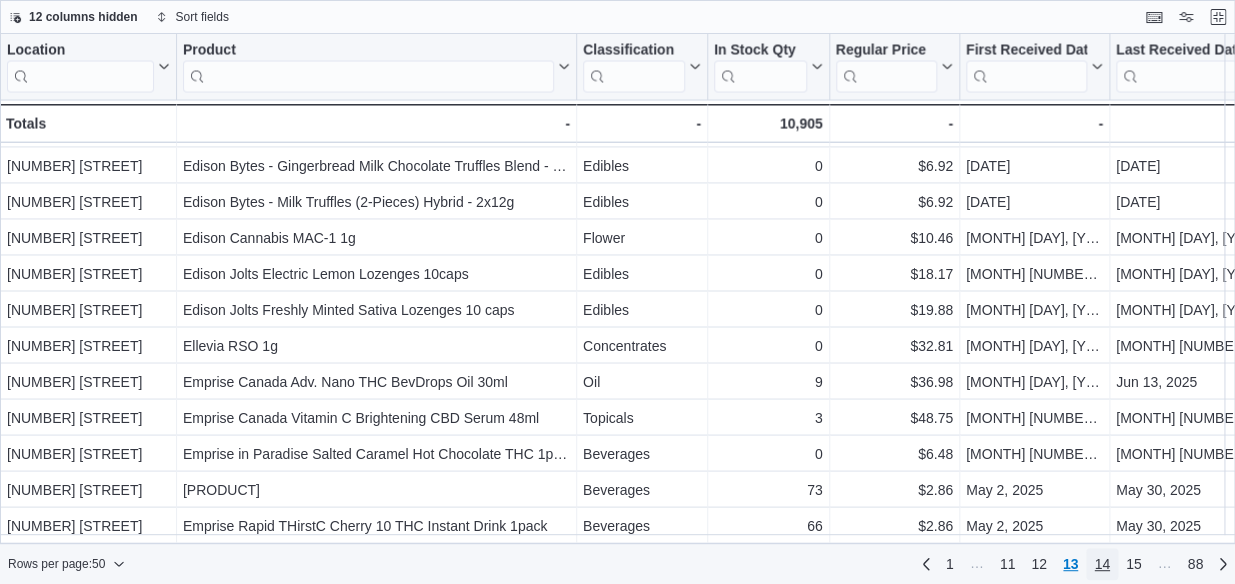 click on "14" at bounding box center [1102, 564] 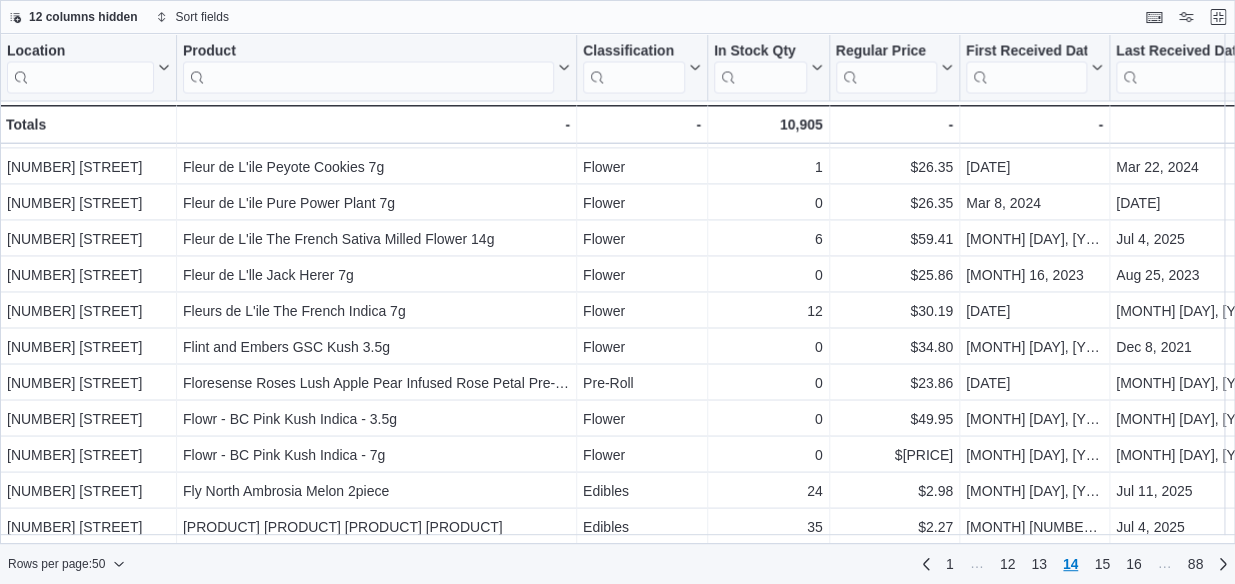 scroll, scrollTop: 1408, scrollLeft: 0, axis: vertical 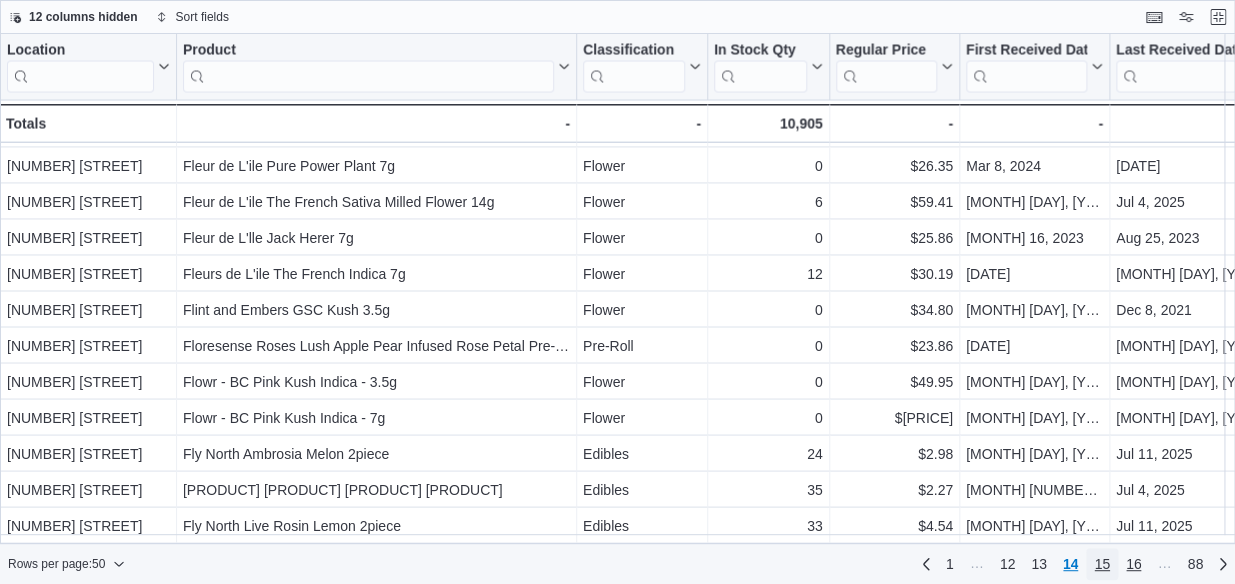 click on "15" at bounding box center (1102, 564) 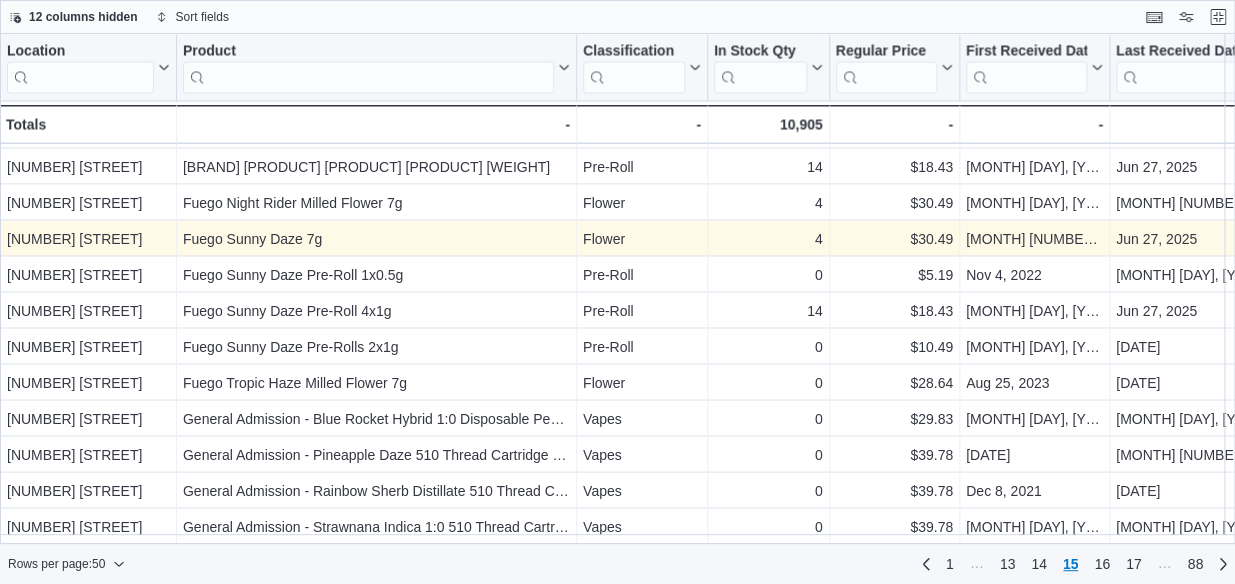 scroll, scrollTop: 1408, scrollLeft: 0, axis: vertical 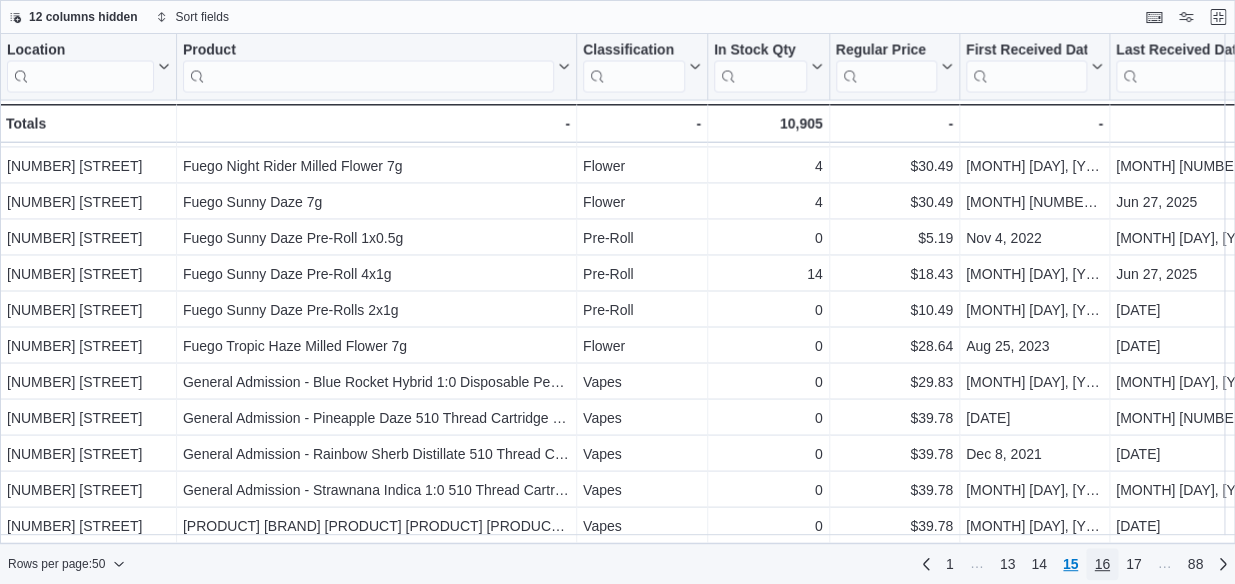 click on "16" at bounding box center [1102, 564] 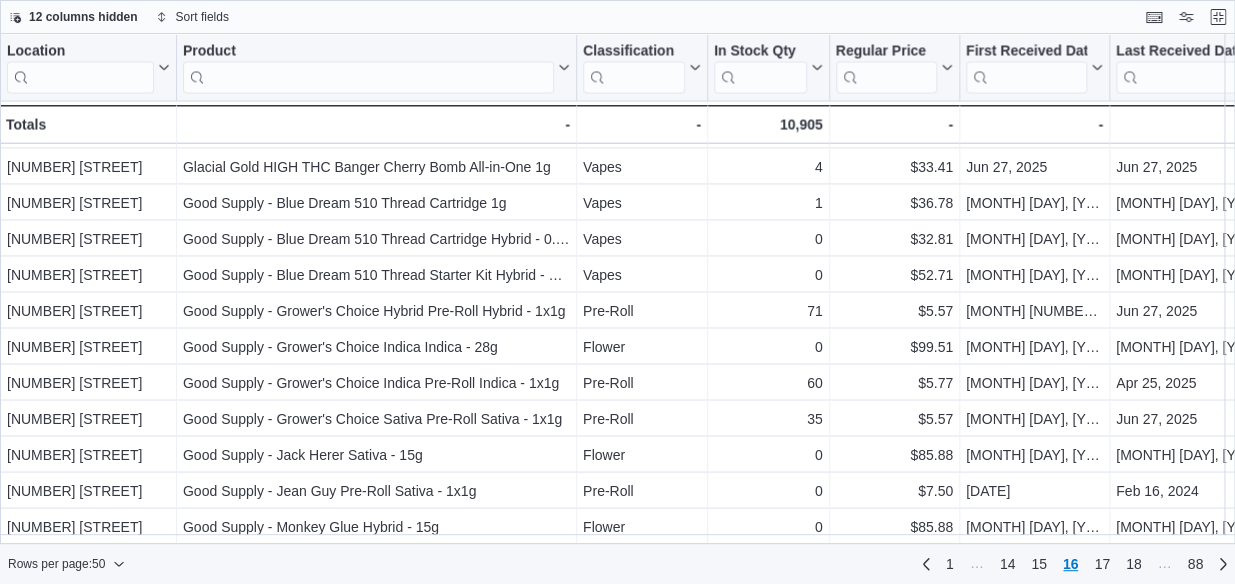 scroll, scrollTop: 1408, scrollLeft: 0, axis: vertical 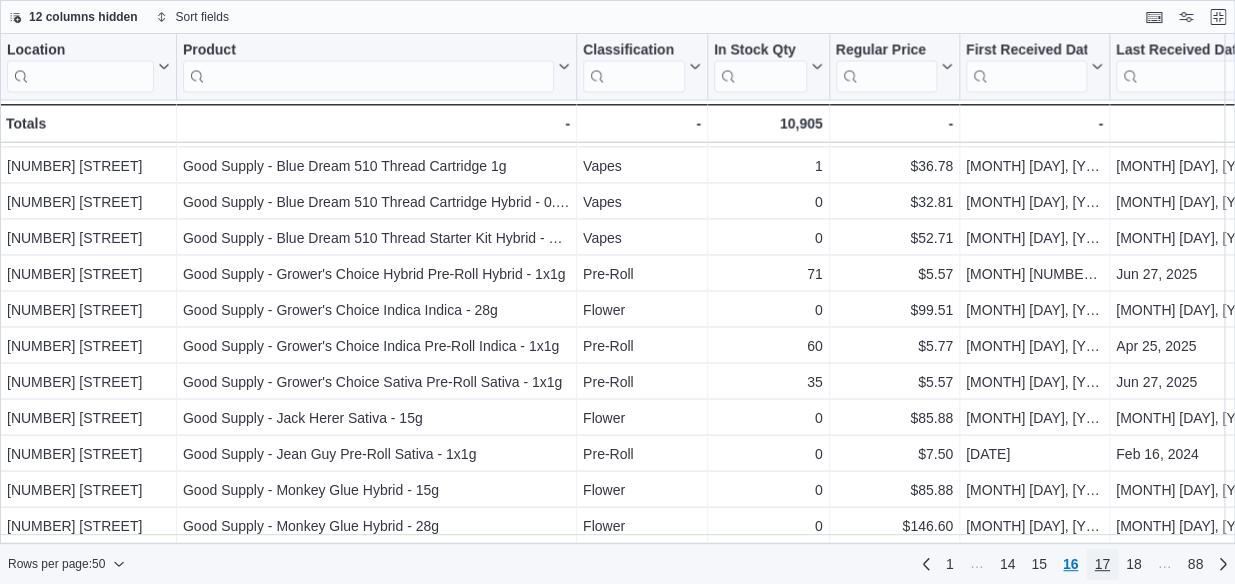 click on "17" at bounding box center [1102, 564] 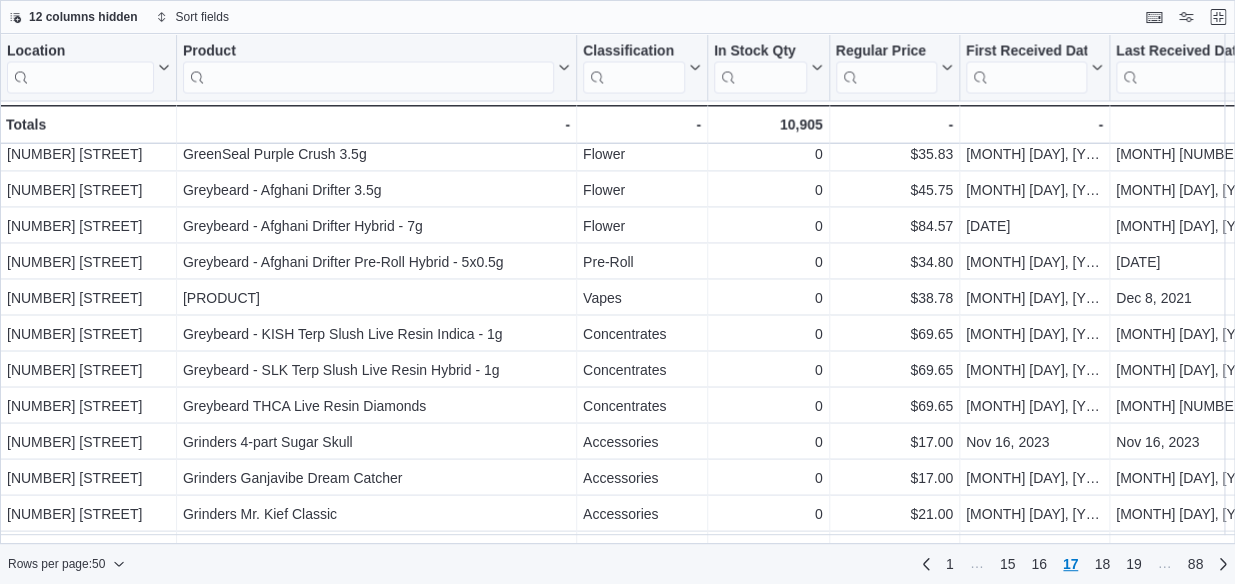 scroll, scrollTop: 1408, scrollLeft: 0, axis: vertical 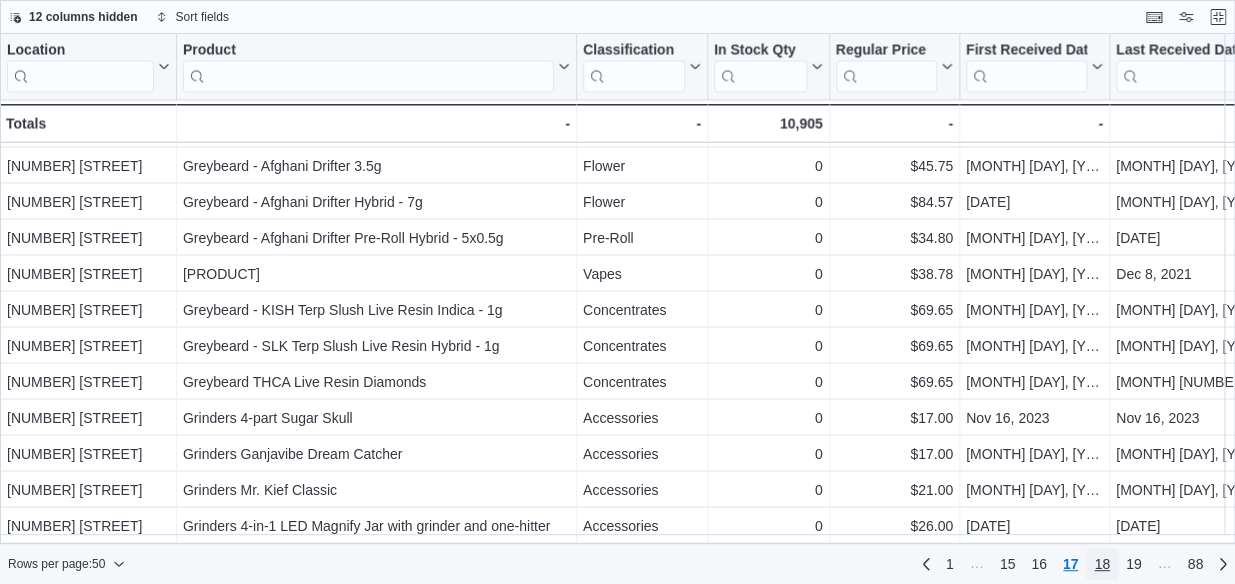 click on "18" at bounding box center (1102, 564) 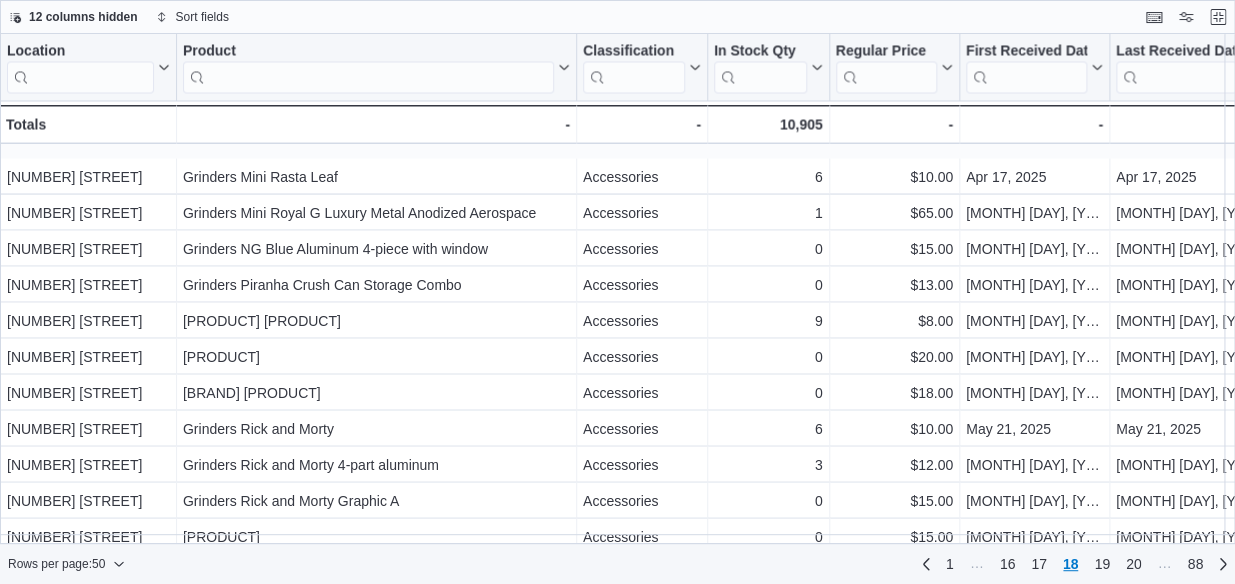 scroll, scrollTop: 1408, scrollLeft: 0, axis: vertical 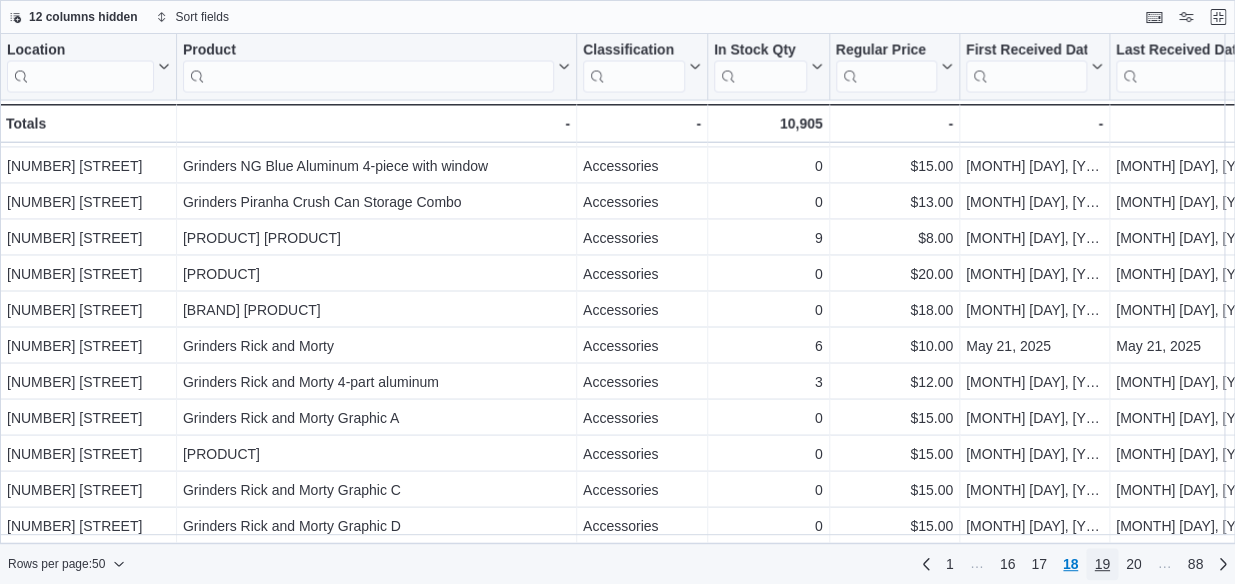 click on "19" at bounding box center [1102, 564] 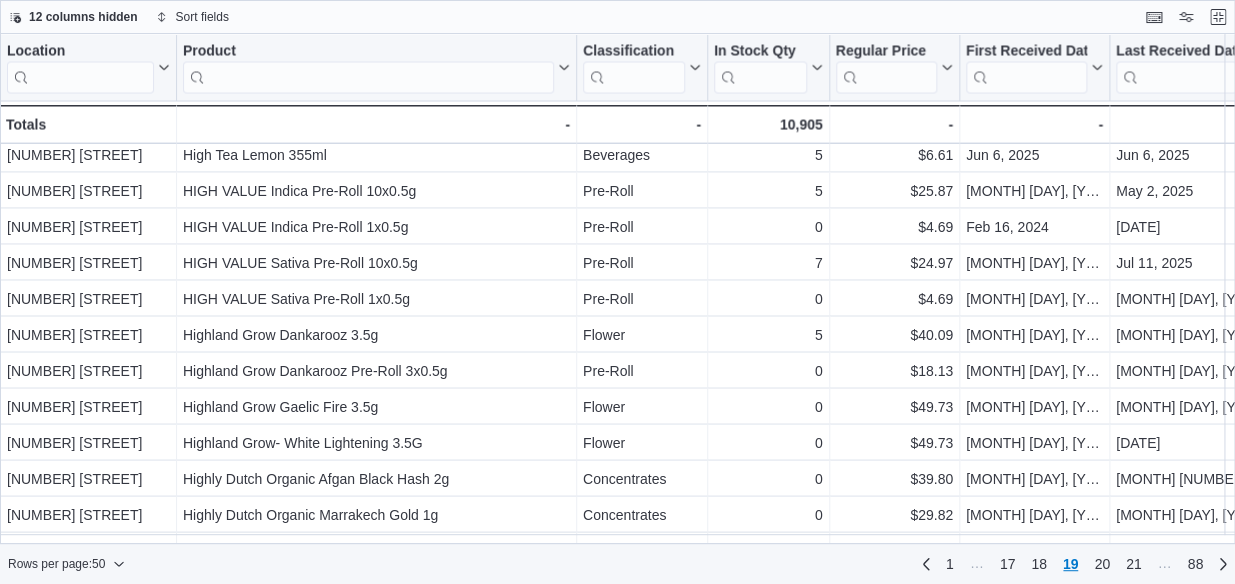 scroll, scrollTop: 1408, scrollLeft: 0, axis: vertical 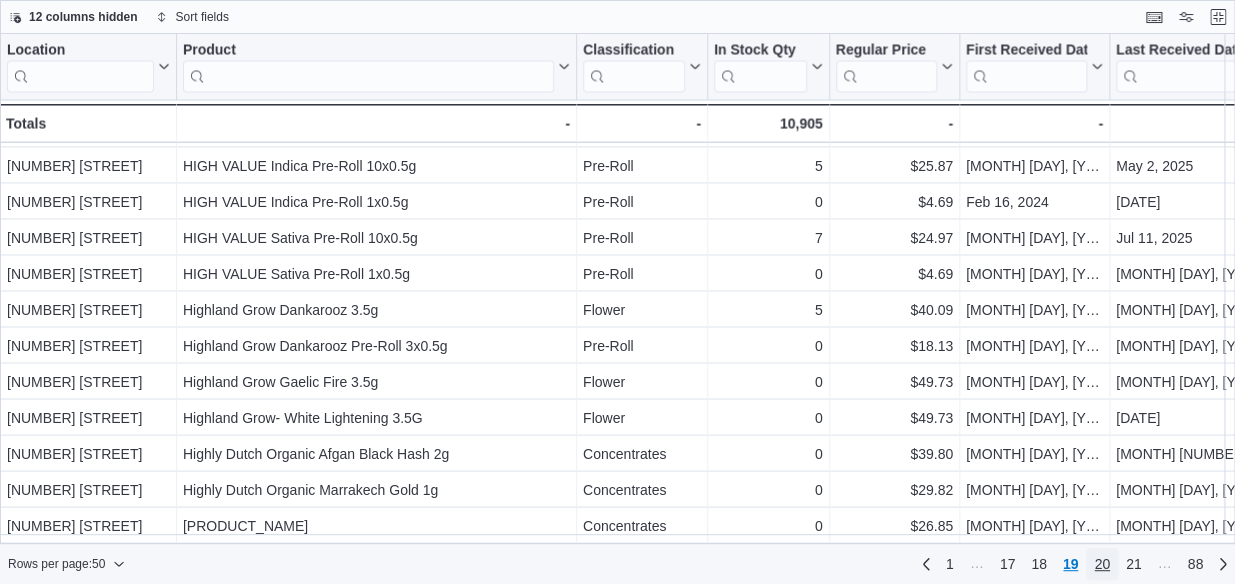 click on "20" at bounding box center (1102, 564) 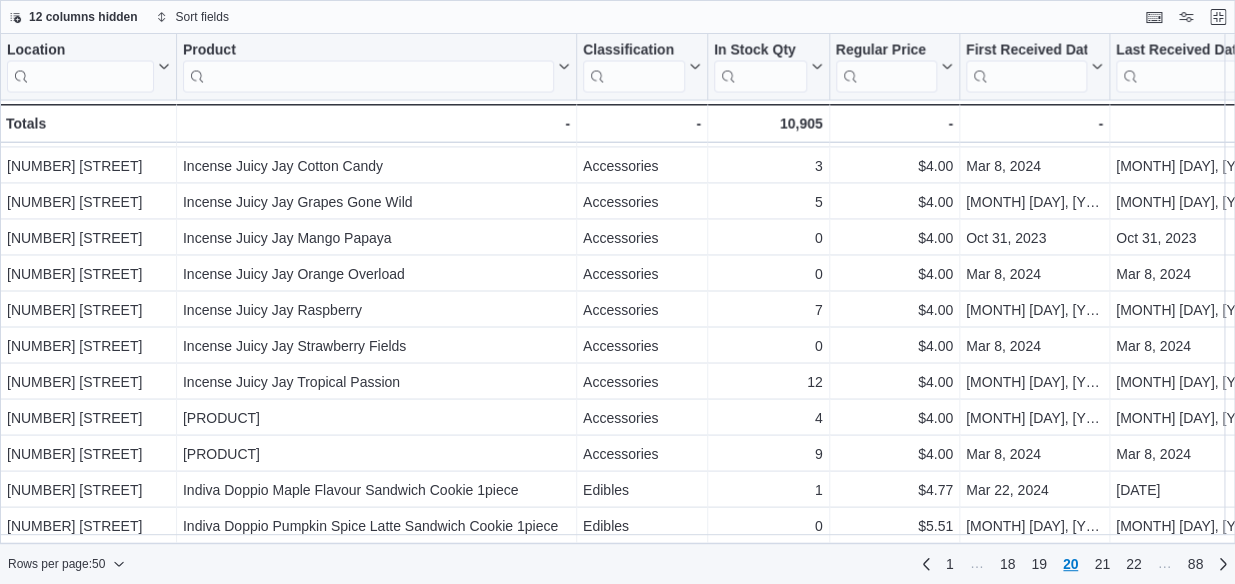scroll, scrollTop: 1408, scrollLeft: 0, axis: vertical 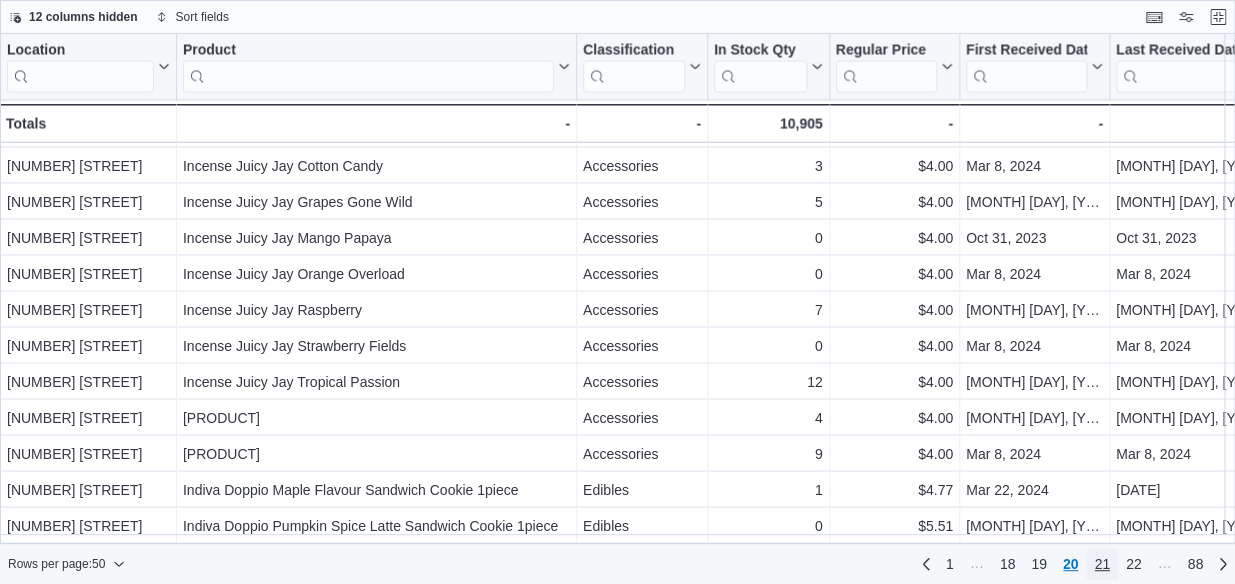 click on "21" at bounding box center (1102, 564) 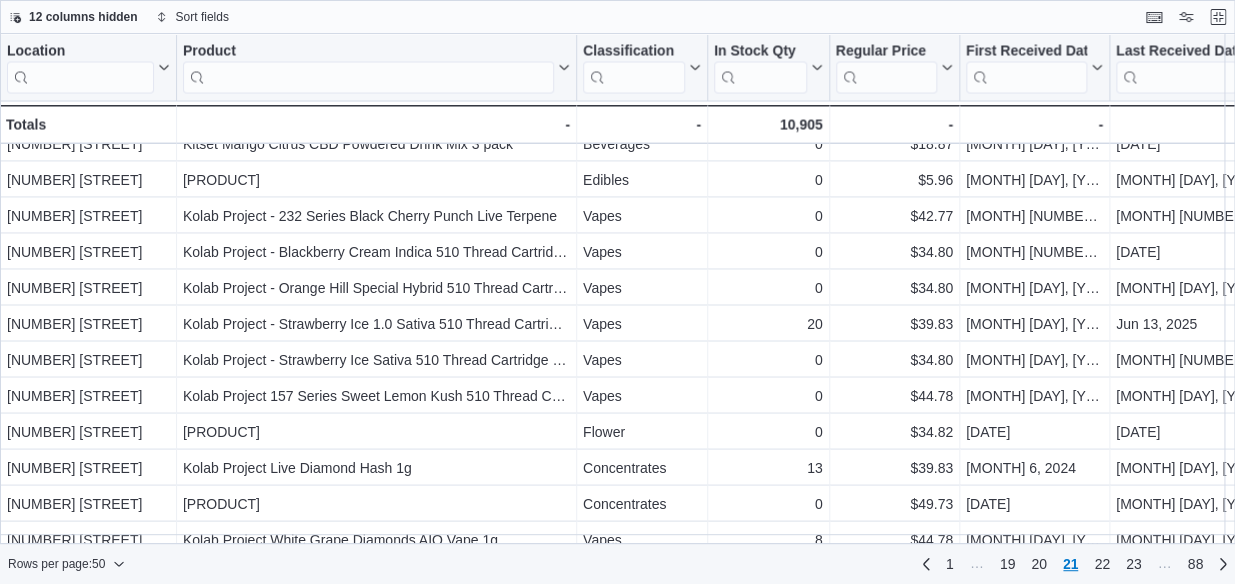 scroll, scrollTop: 1408, scrollLeft: 0, axis: vertical 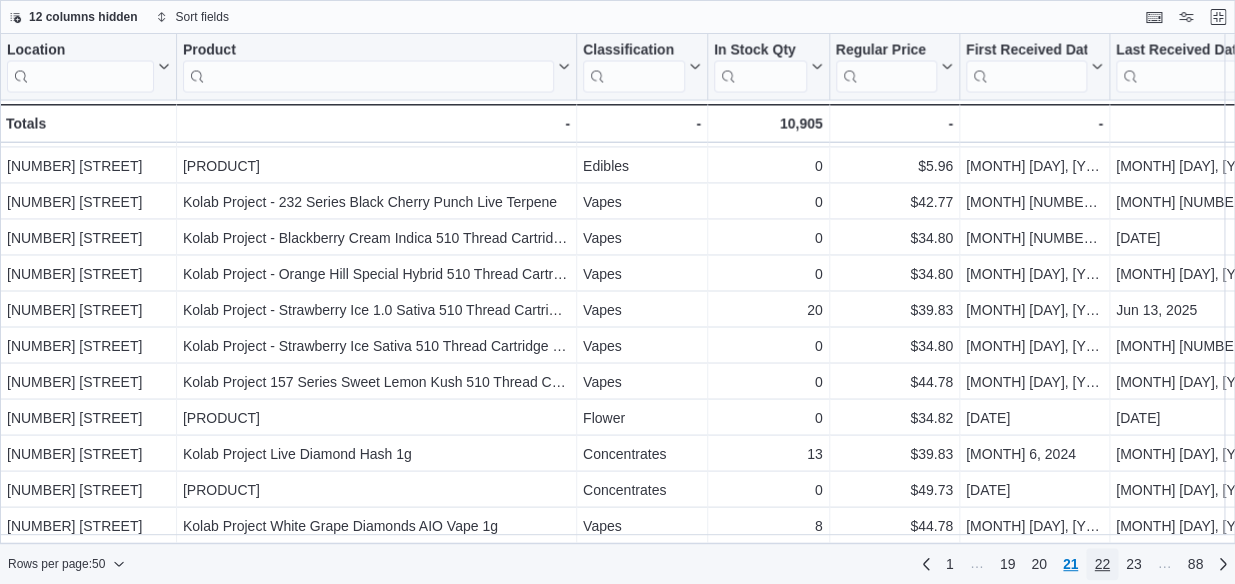click on "22" at bounding box center (1102, 564) 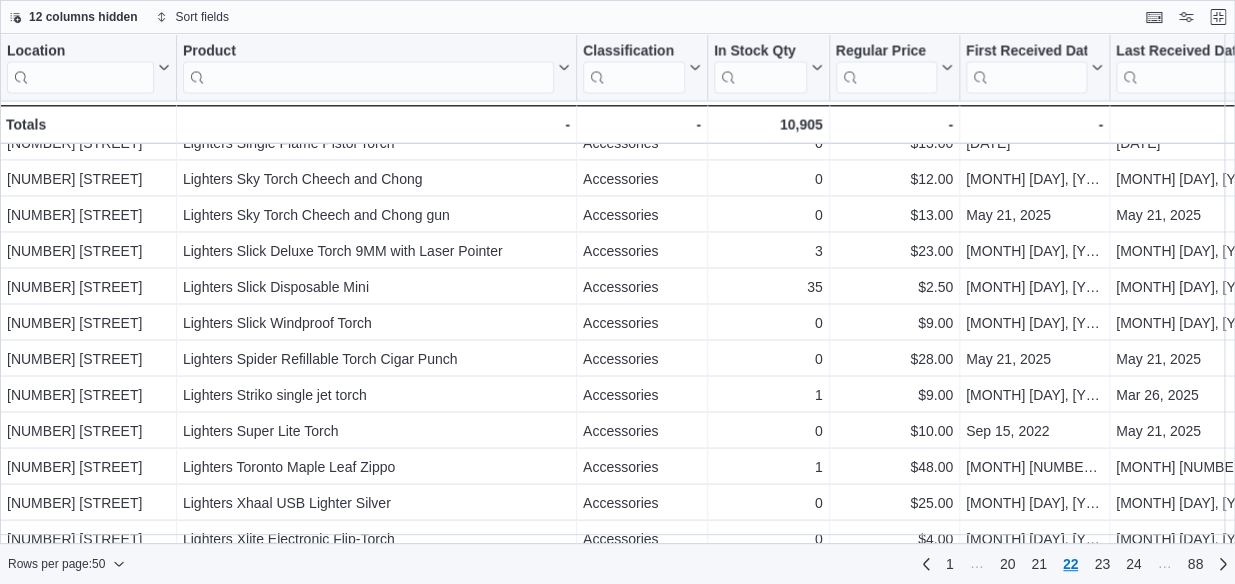 scroll, scrollTop: 1408, scrollLeft: 0, axis: vertical 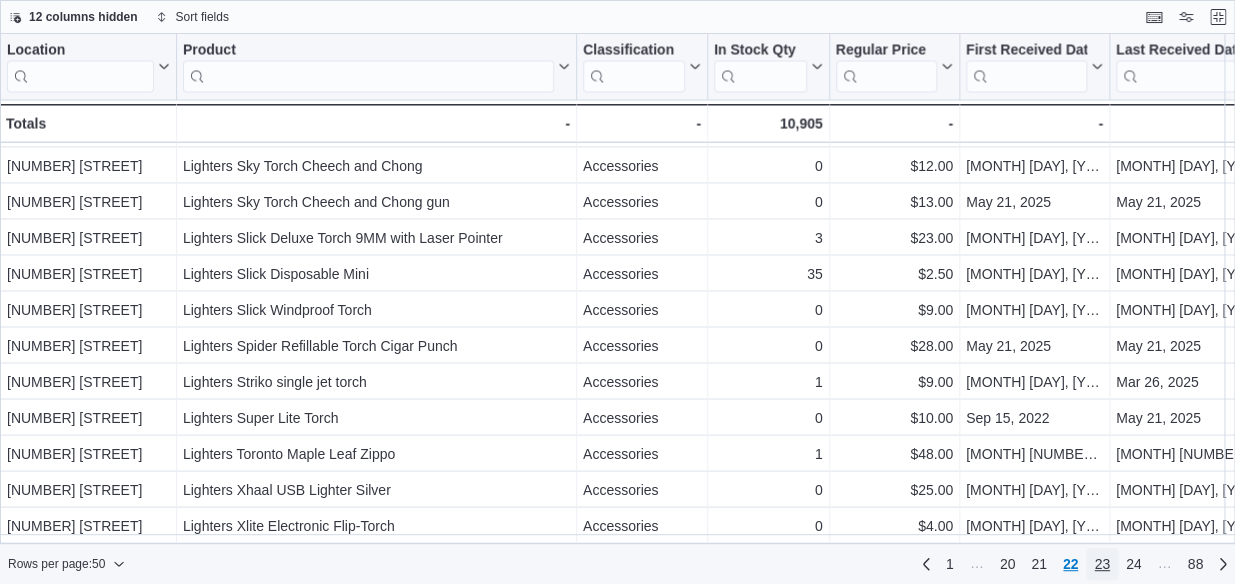click on "23" at bounding box center [1102, 564] 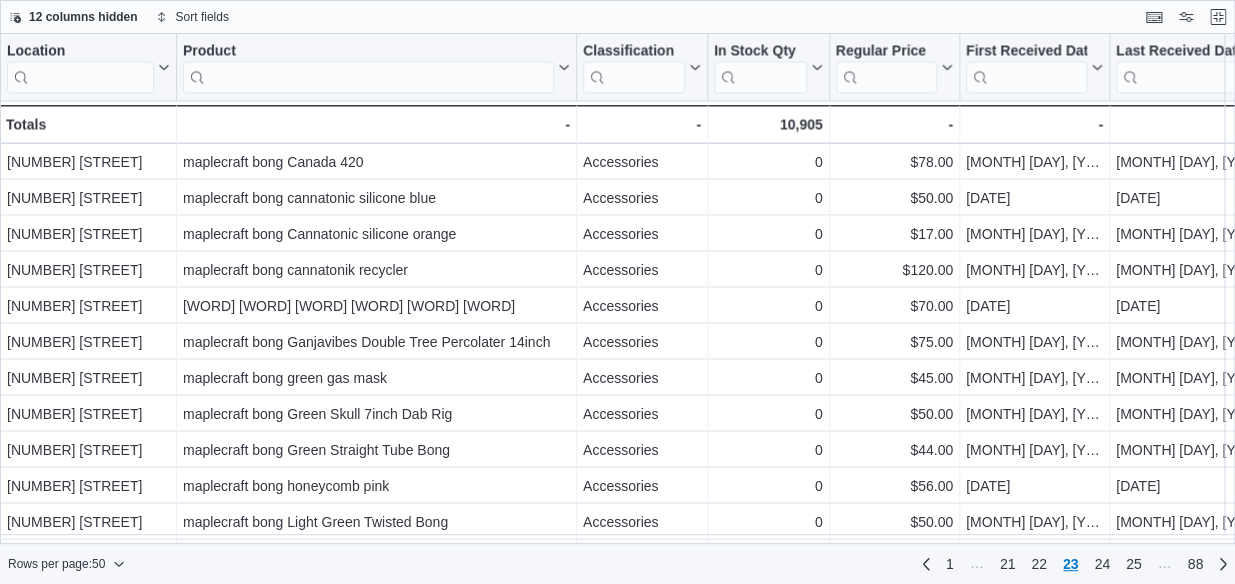 scroll, scrollTop: 1408, scrollLeft: 0, axis: vertical 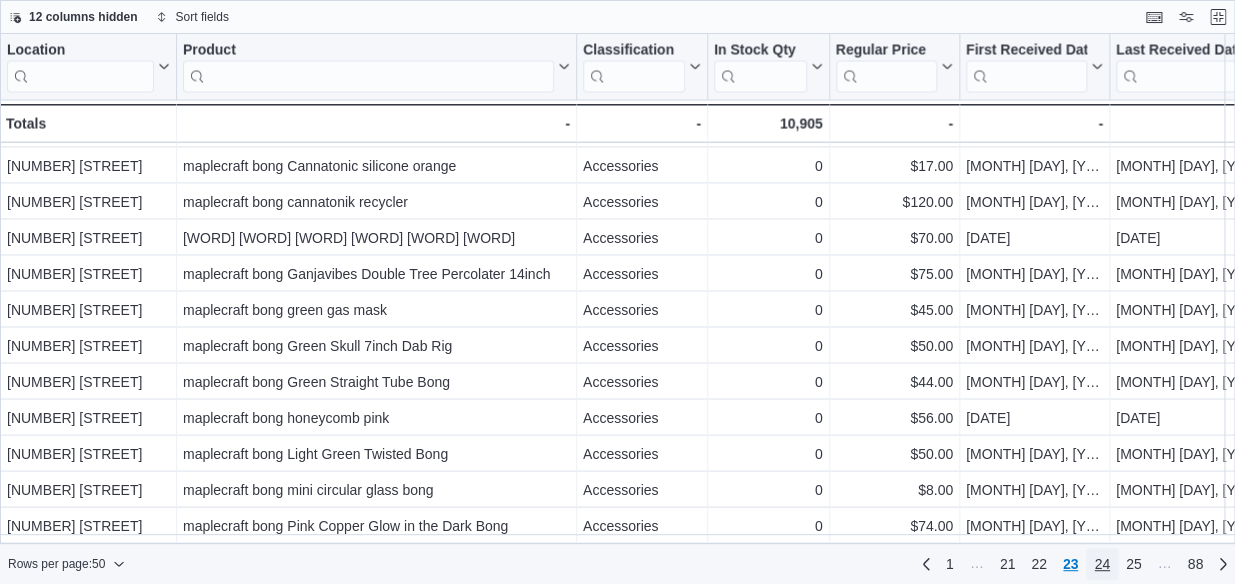 click on "24" at bounding box center (1102, 564) 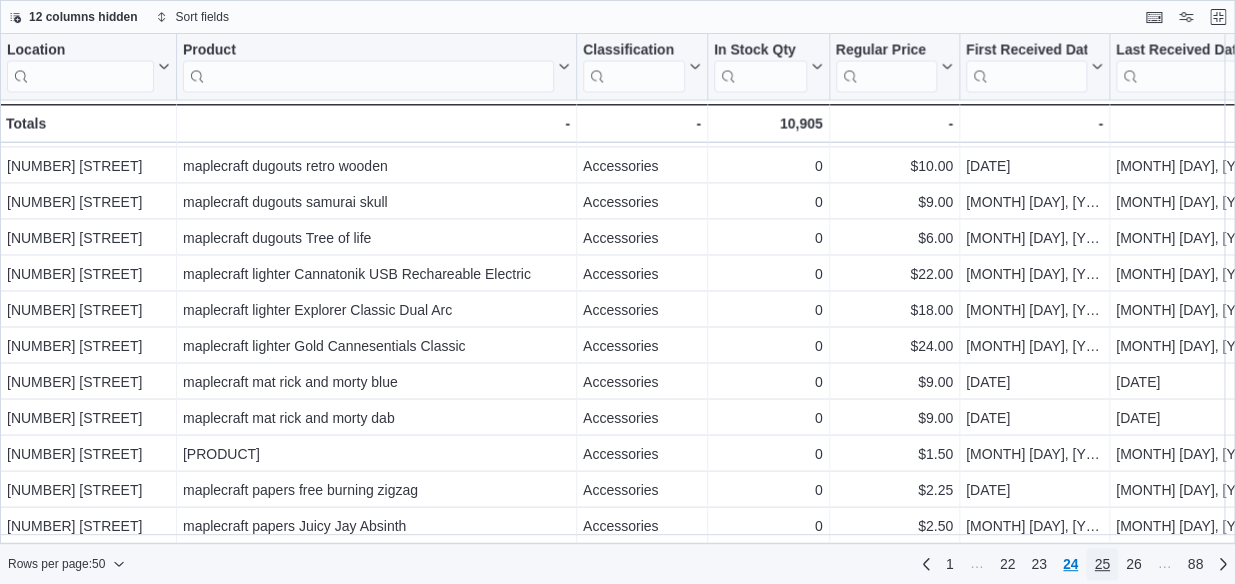 click on "25" at bounding box center [1102, 564] 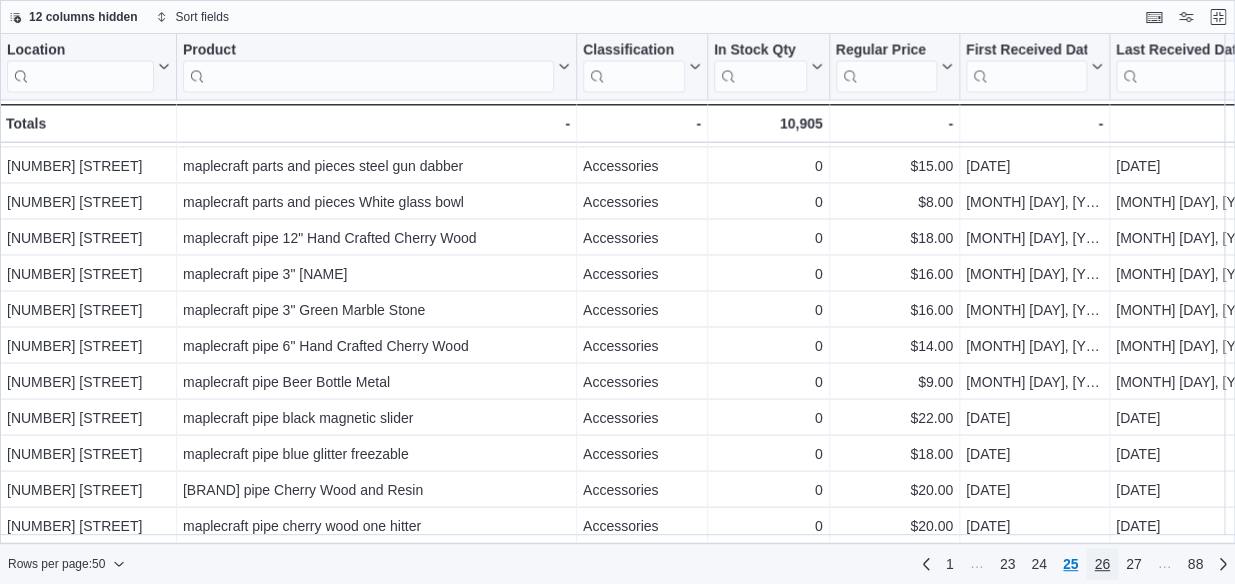 click on "26" at bounding box center (1102, 564) 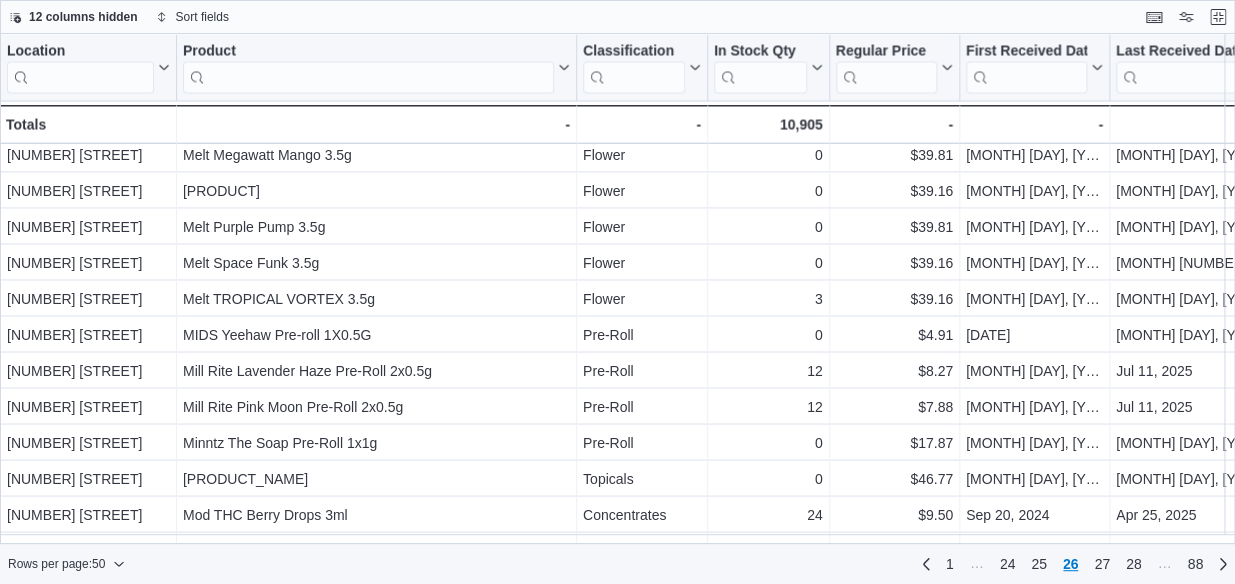 scroll, scrollTop: 1408, scrollLeft: 0, axis: vertical 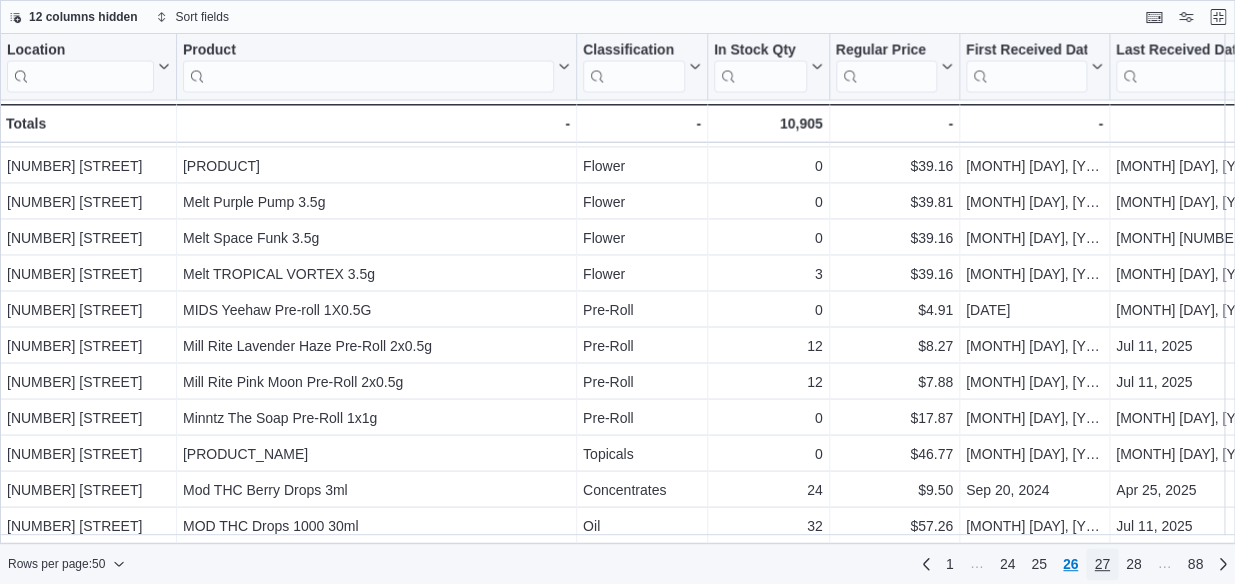 click on "27" at bounding box center (1102, 564) 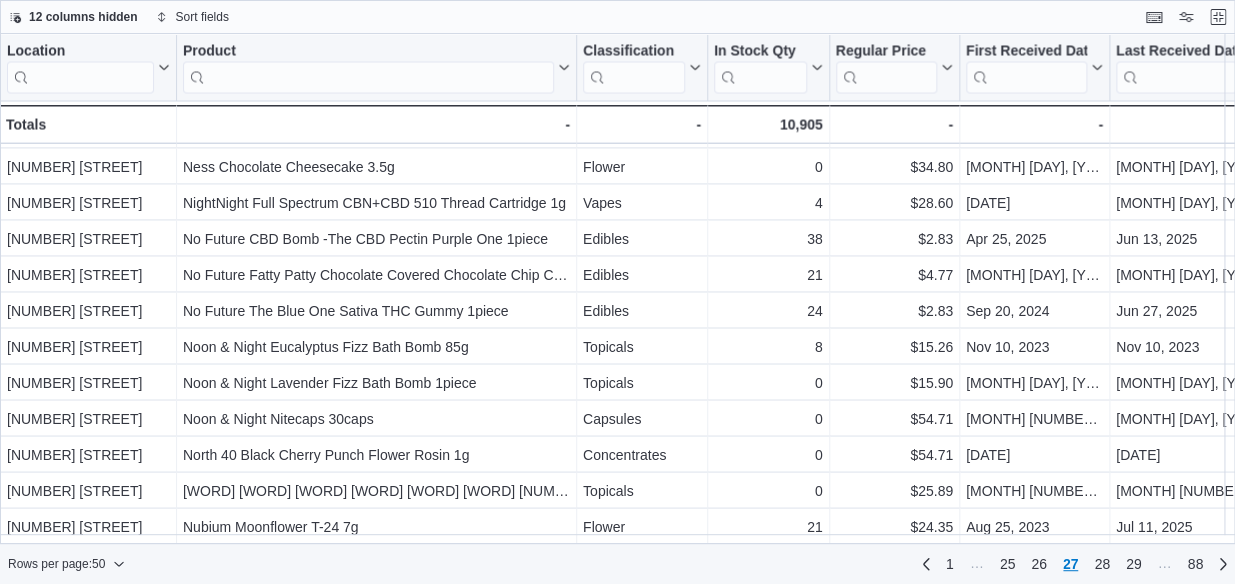 scroll, scrollTop: 1408, scrollLeft: 0, axis: vertical 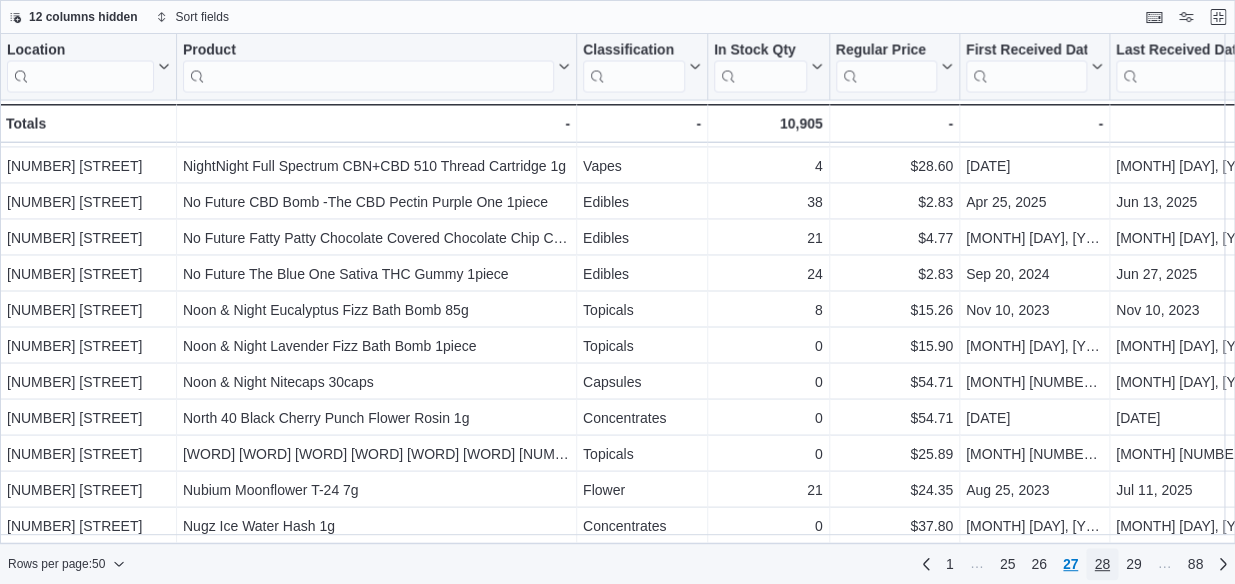 click on "28" at bounding box center [1102, 564] 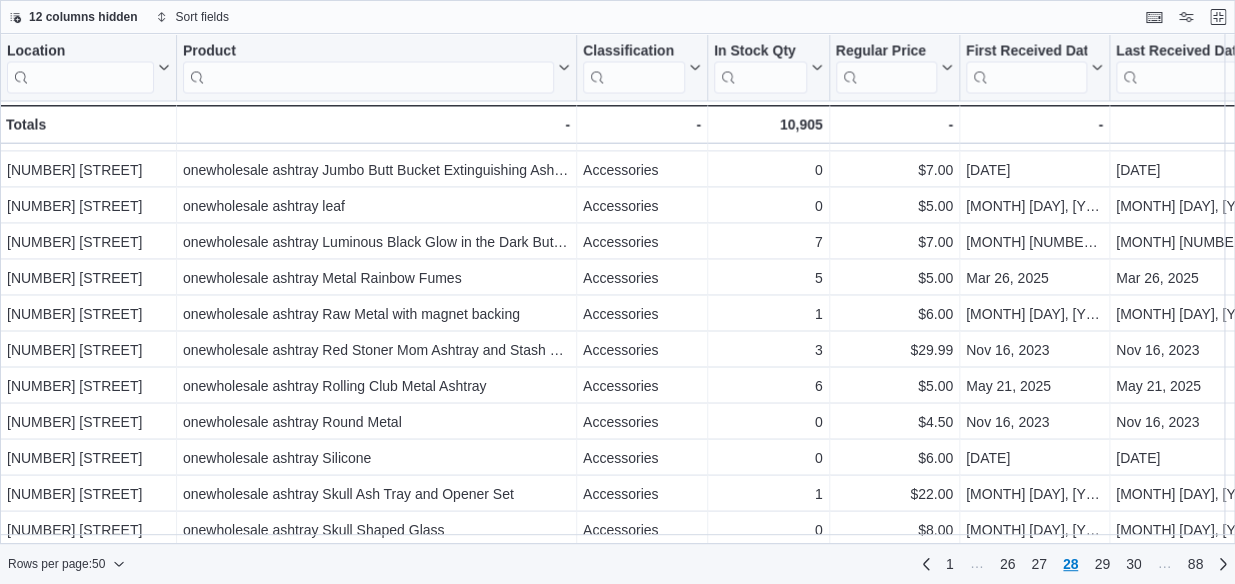 scroll, scrollTop: 1408, scrollLeft: 0, axis: vertical 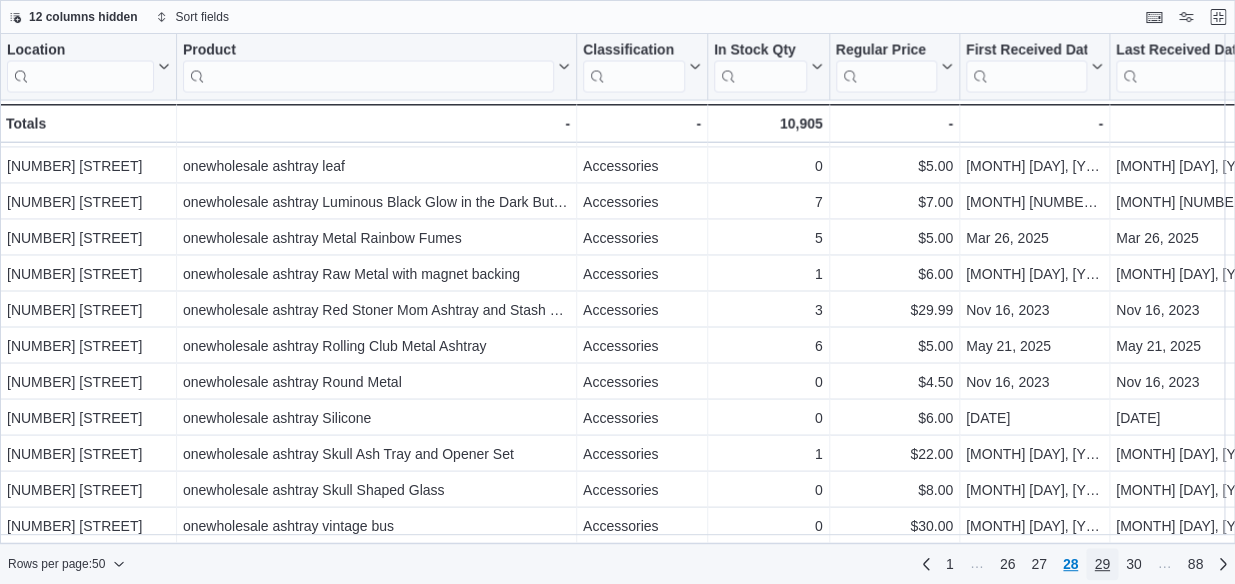 click on "29" at bounding box center (1102, 564) 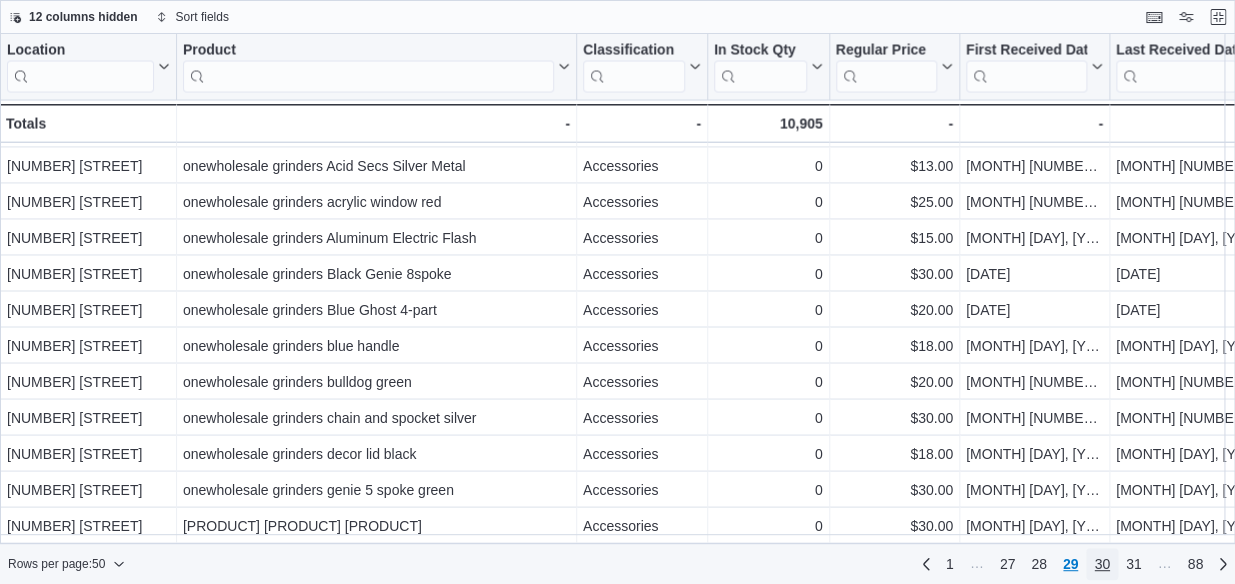 click on "30" at bounding box center (1102, 564) 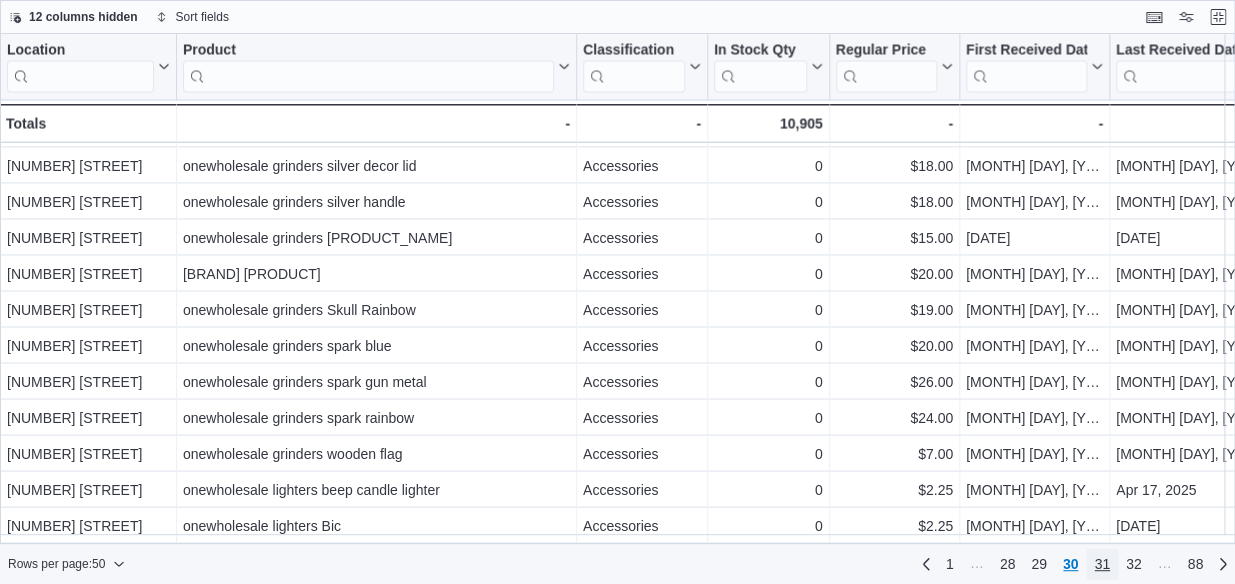 click on "31" at bounding box center (1102, 564) 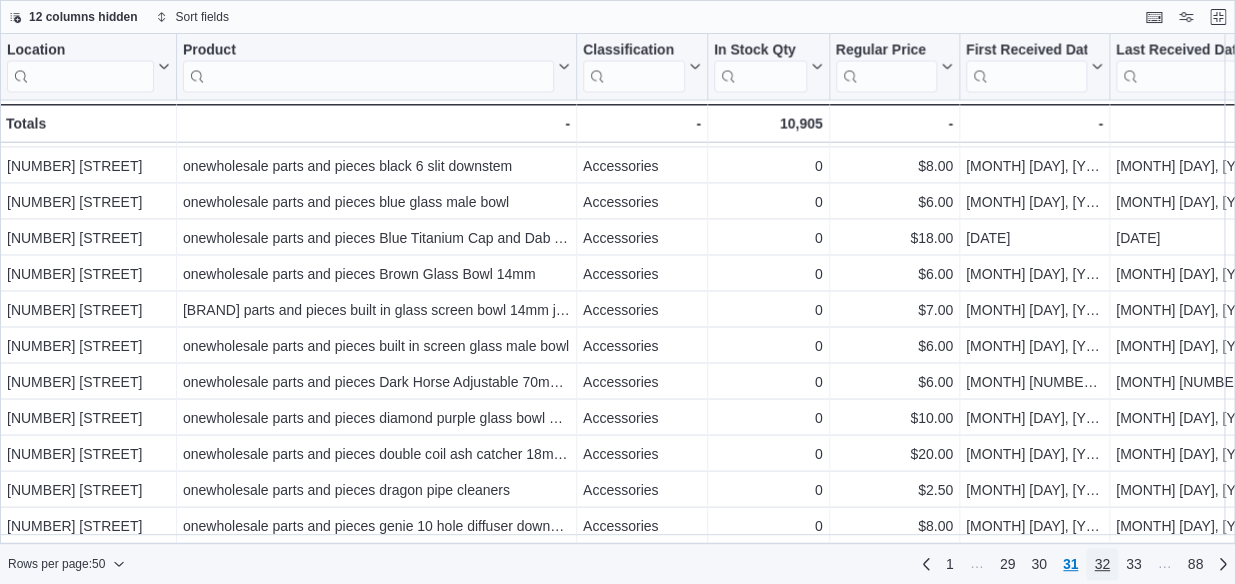 click on "32" at bounding box center [1102, 564] 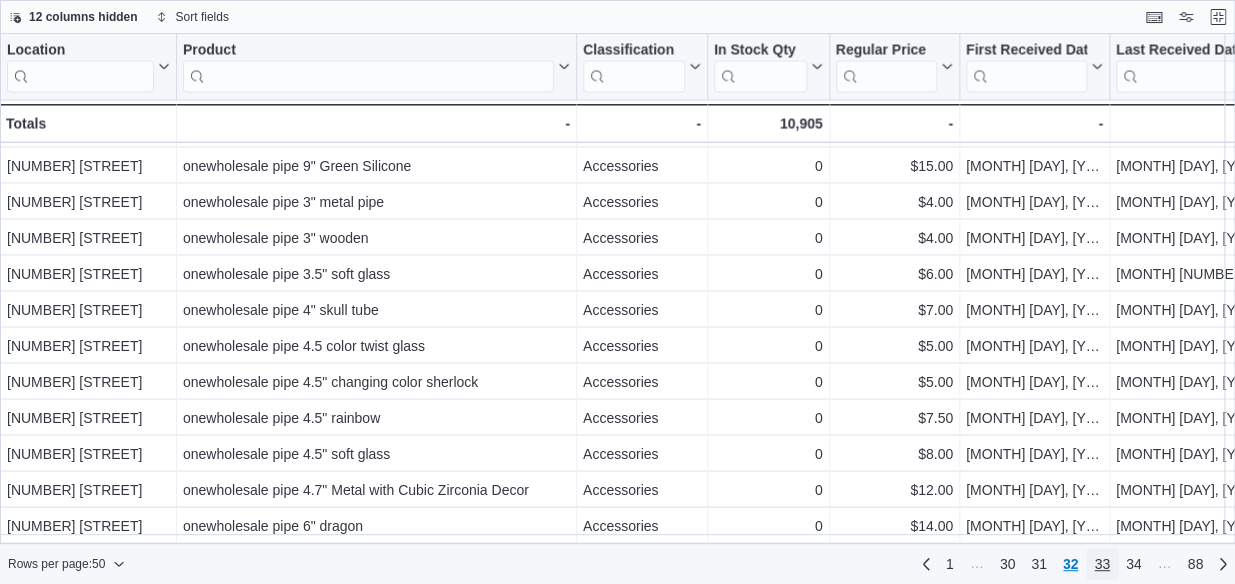click on "33" at bounding box center (1102, 564) 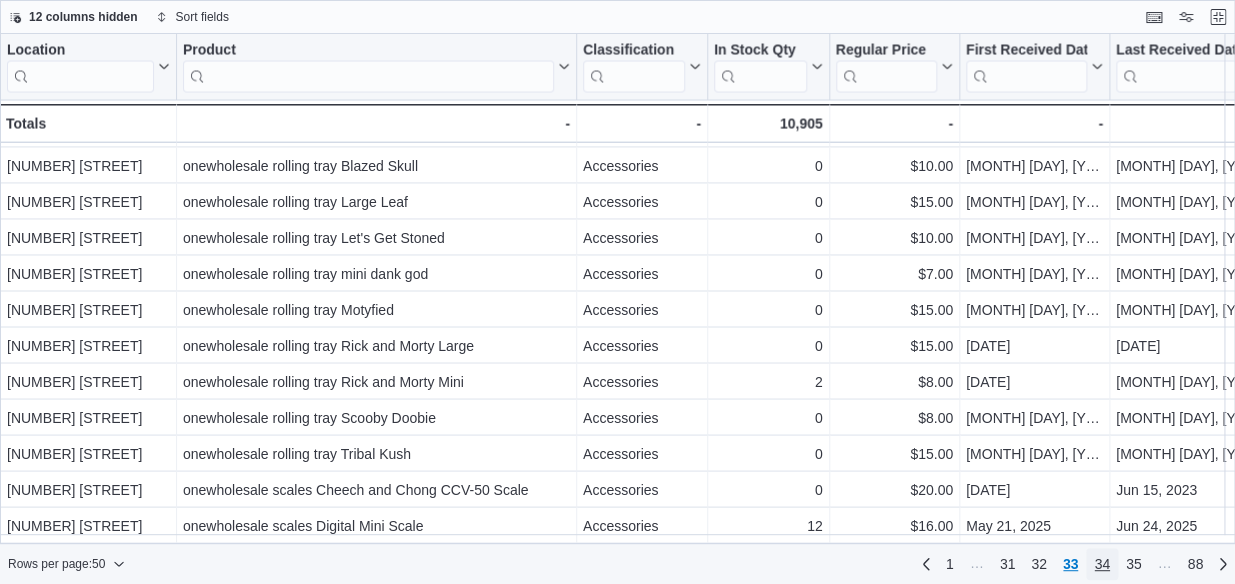 click on "34" at bounding box center (1102, 564) 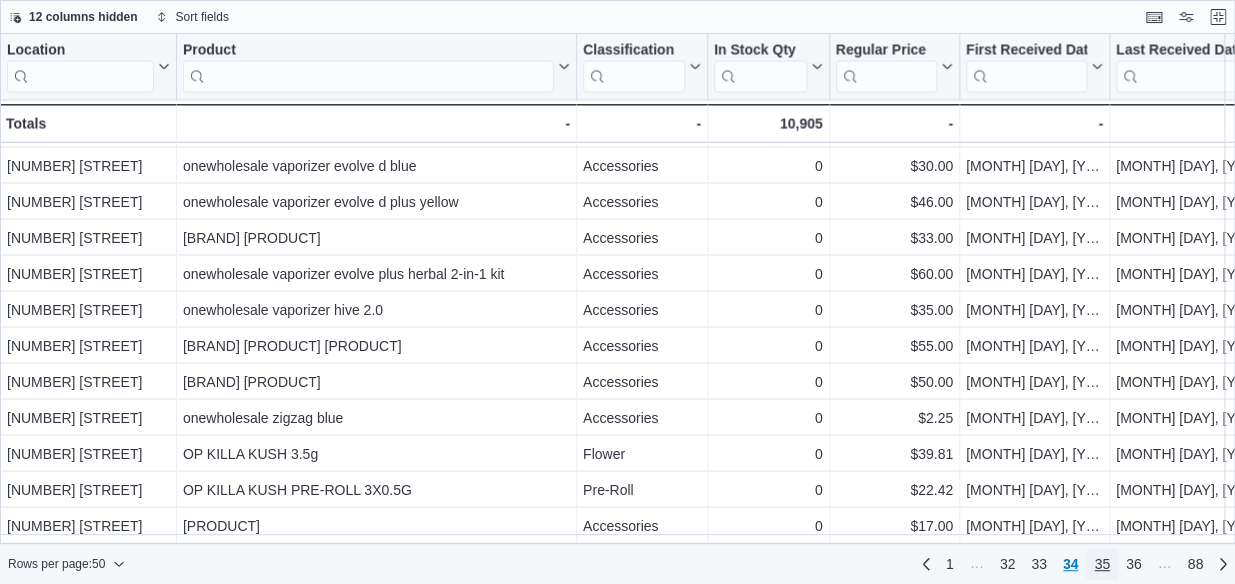click on "35" at bounding box center [1102, 564] 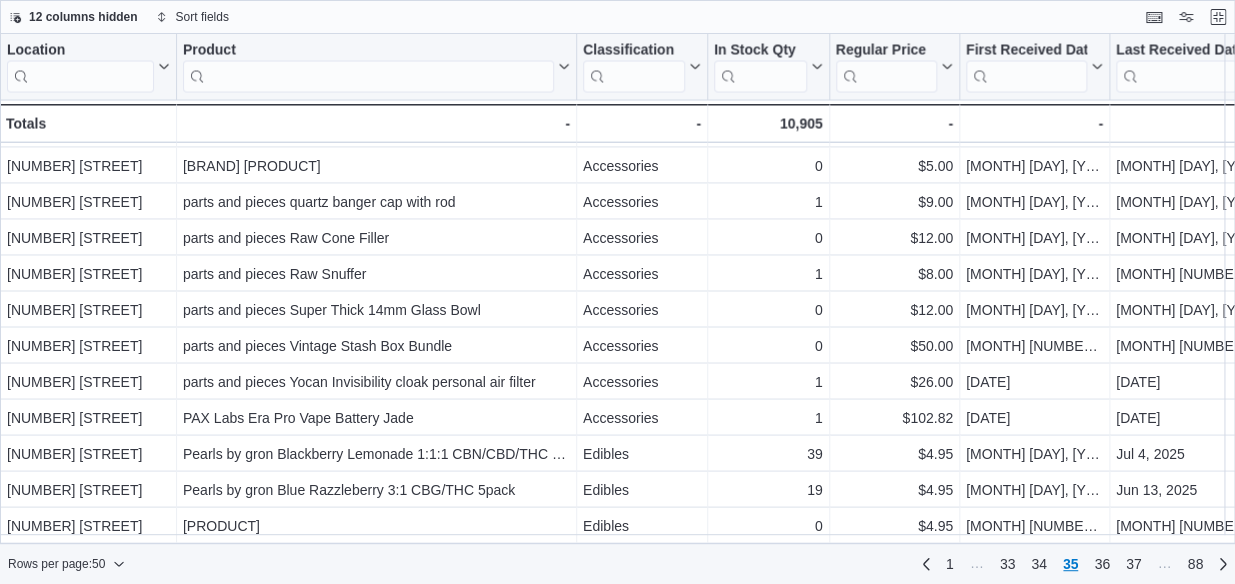 scroll, scrollTop: 1408, scrollLeft: 0, axis: vertical 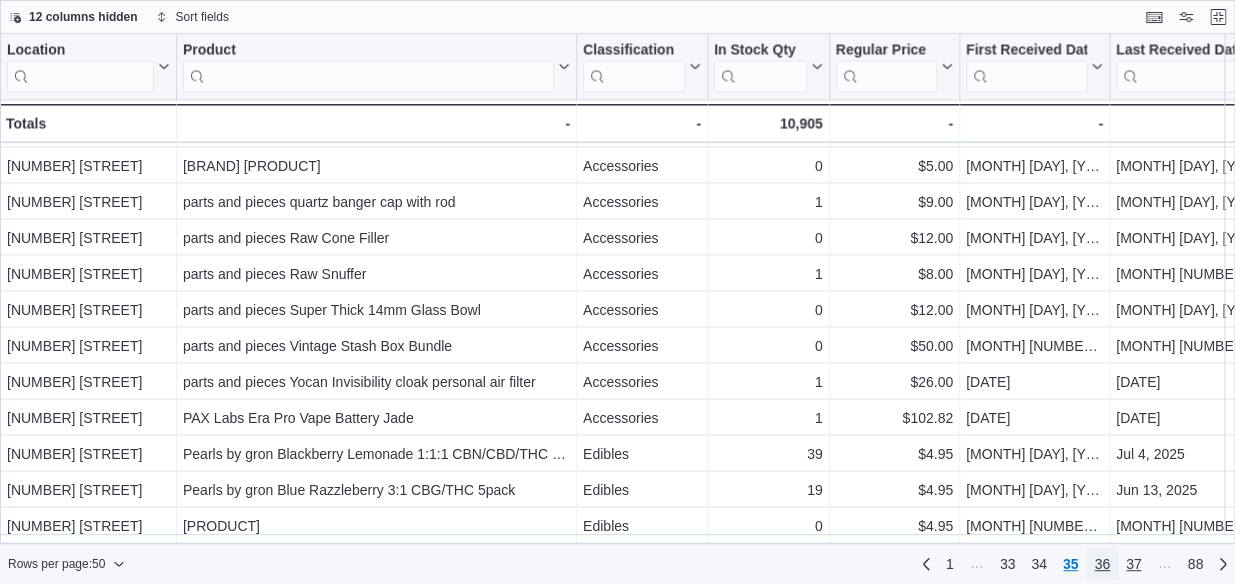 drag, startPoint x: 1102, startPoint y: 567, endPoint x: 1090, endPoint y: 549, distance: 21.633308 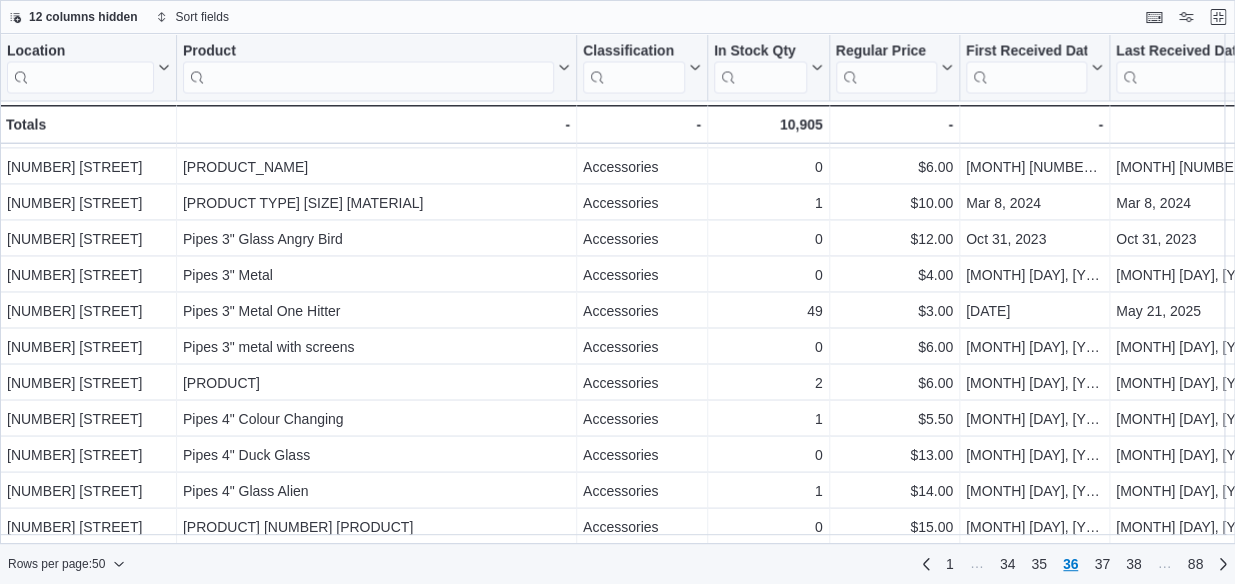 scroll, scrollTop: 1408, scrollLeft: 0, axis: vertical 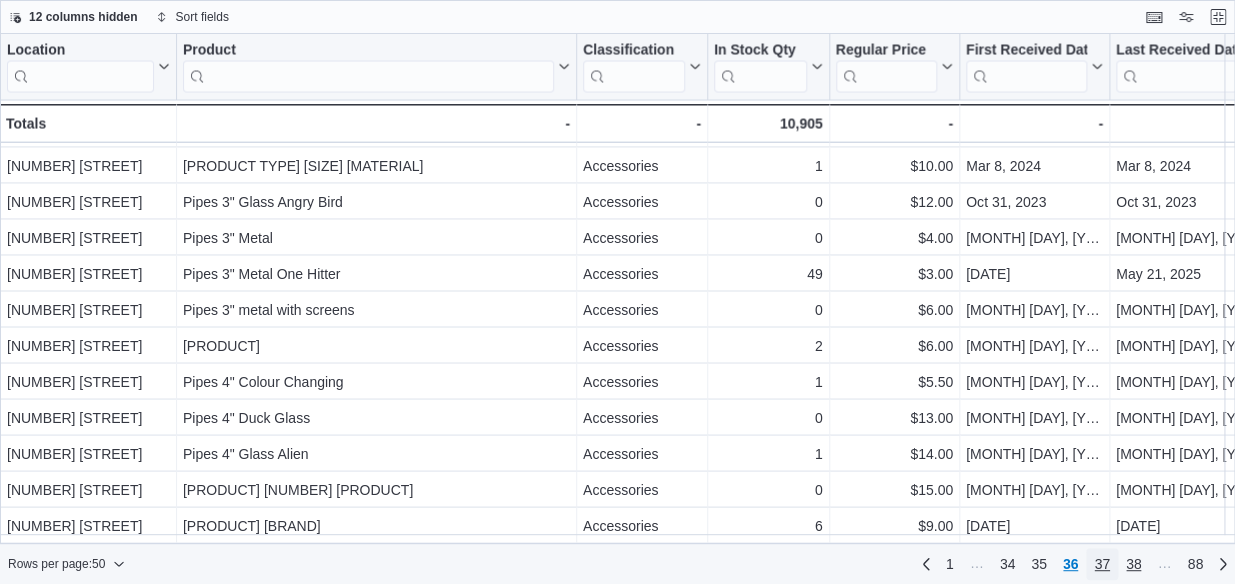 click on "37" at bounding box center (1102, 564) 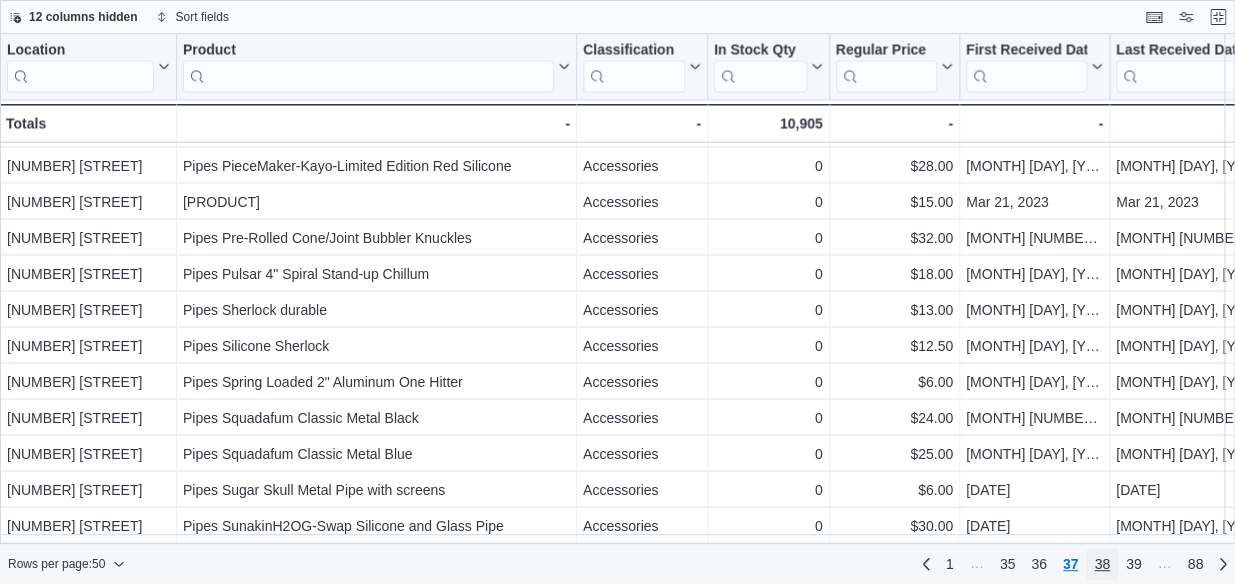 click on "38" at bounding box center [1102, 564] 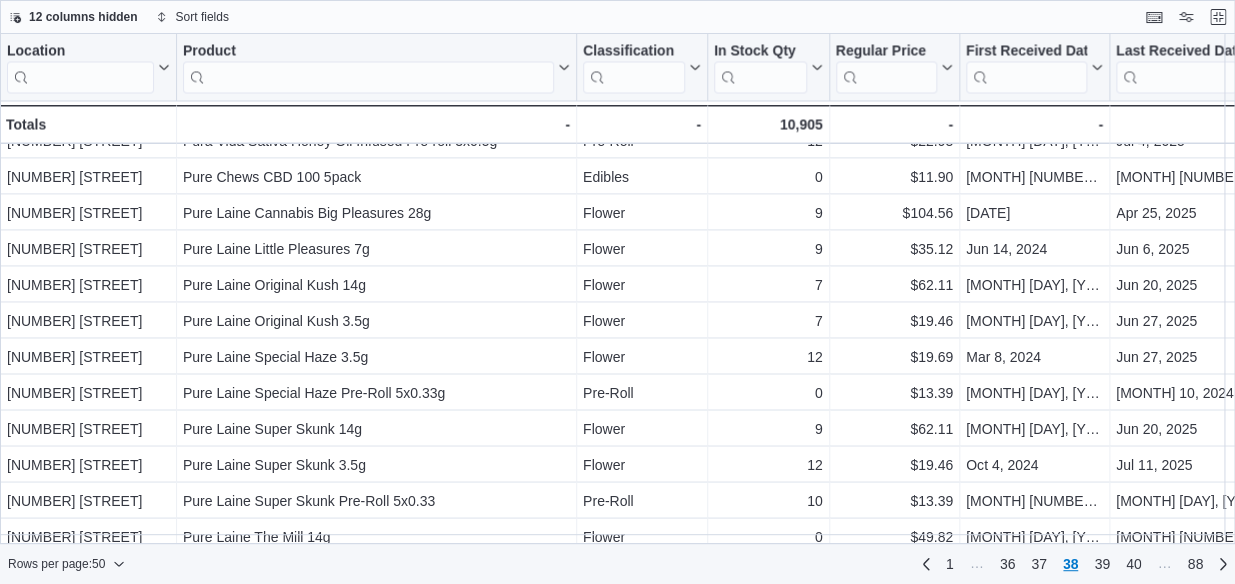 scroll, scrollTop: 1408, scrollLeft: 0, axis: vertical 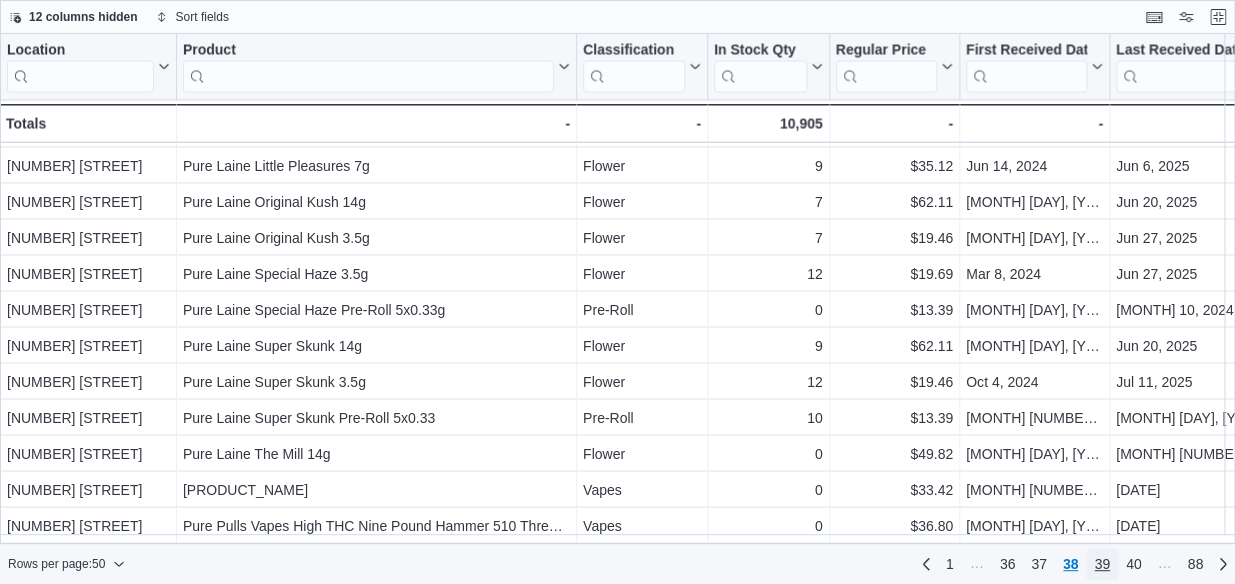 click on "39" at bounding box center (1102, 564) 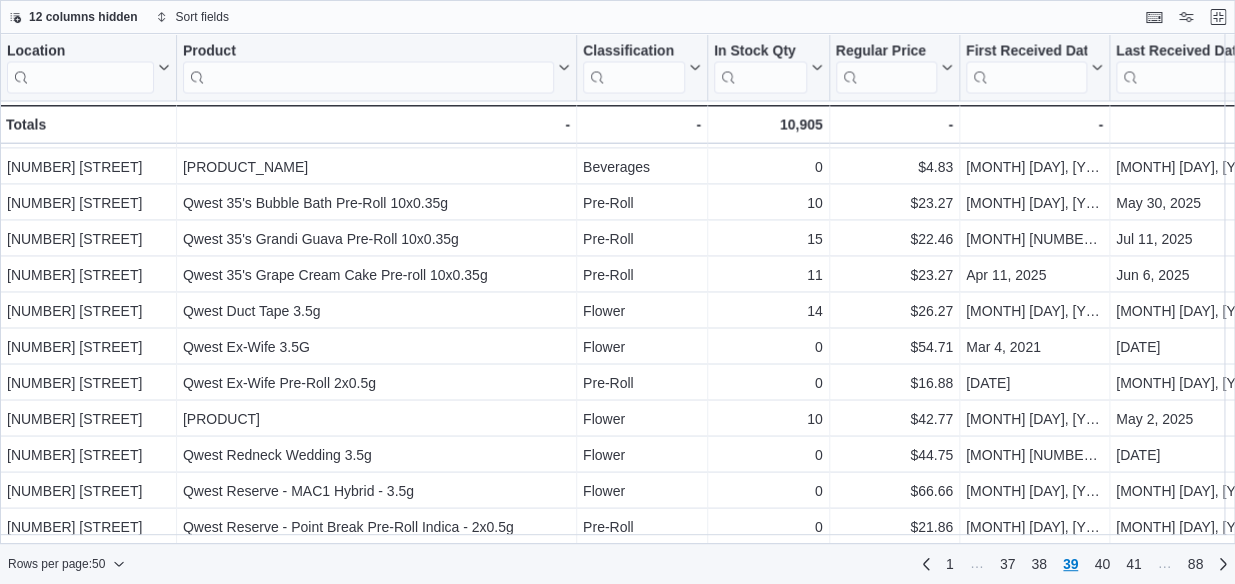 scroll, scrollTop: 1408, scrollLeft: 0, axis: vertical 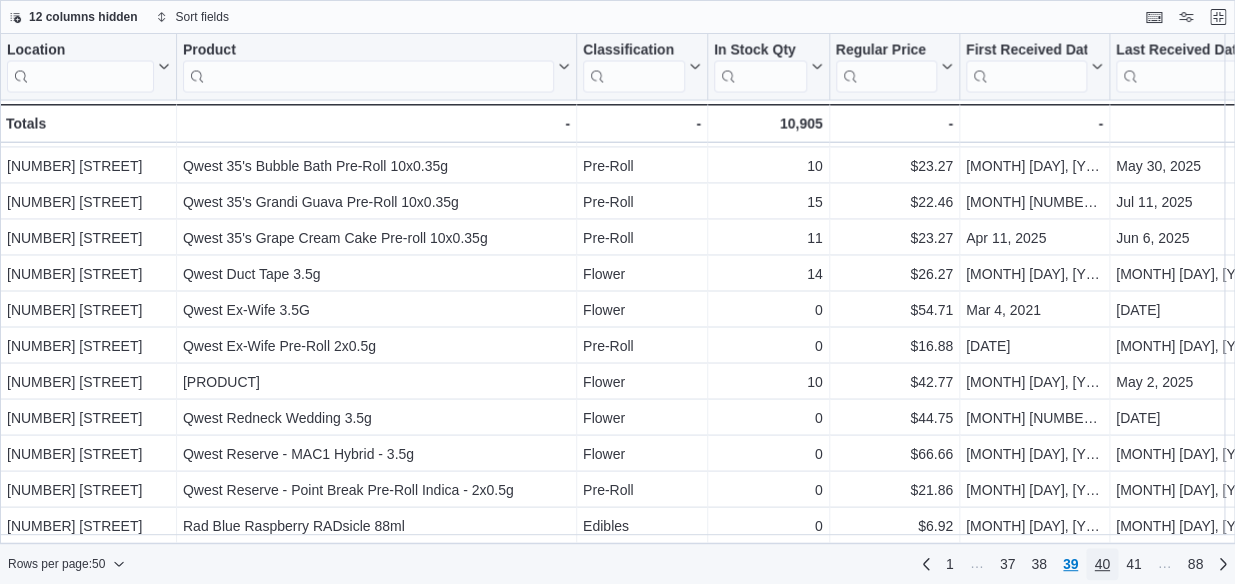 click on "40" at bounding box center [1102, 564] 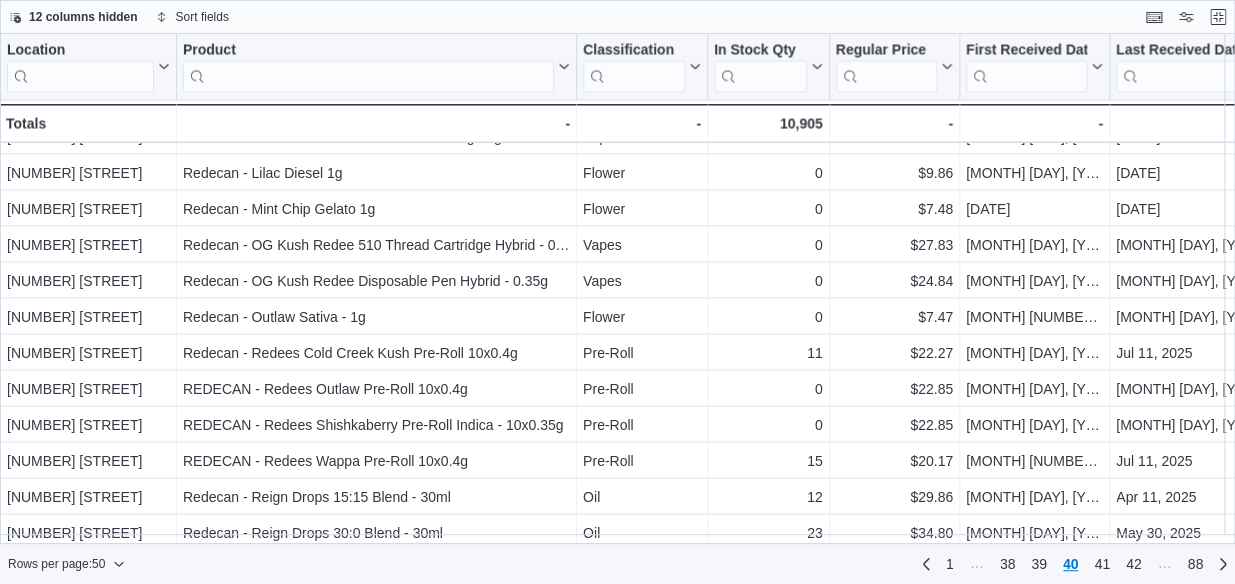 scroll, scrollTop: 1408, scrollLeft: 0, axis: vertical 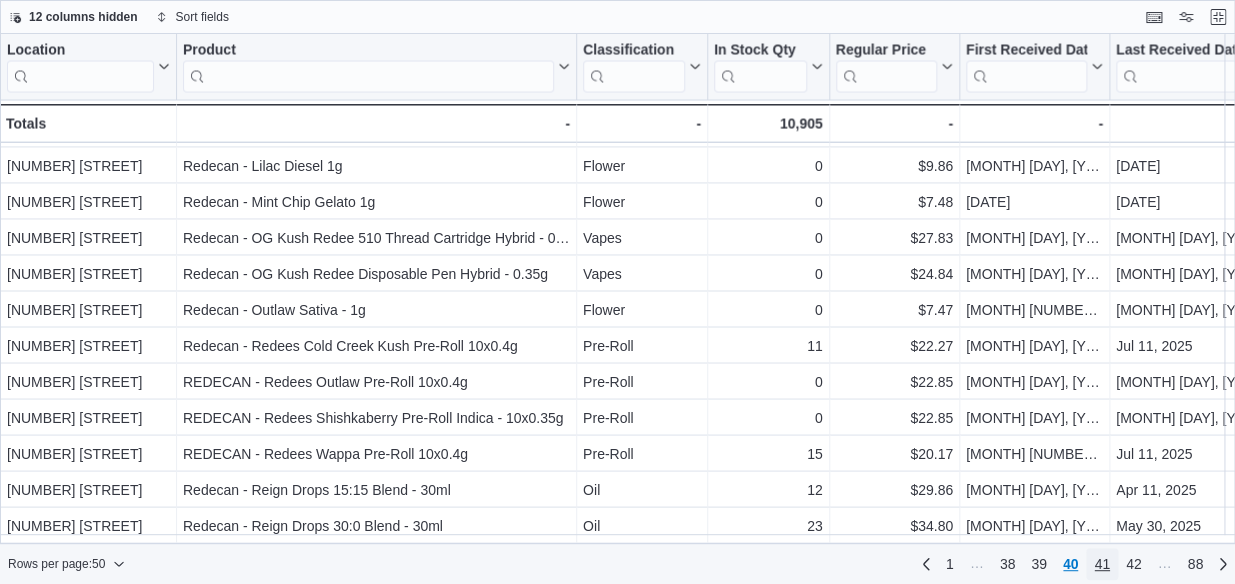 click on "41" at bounding box center [1102, 564] 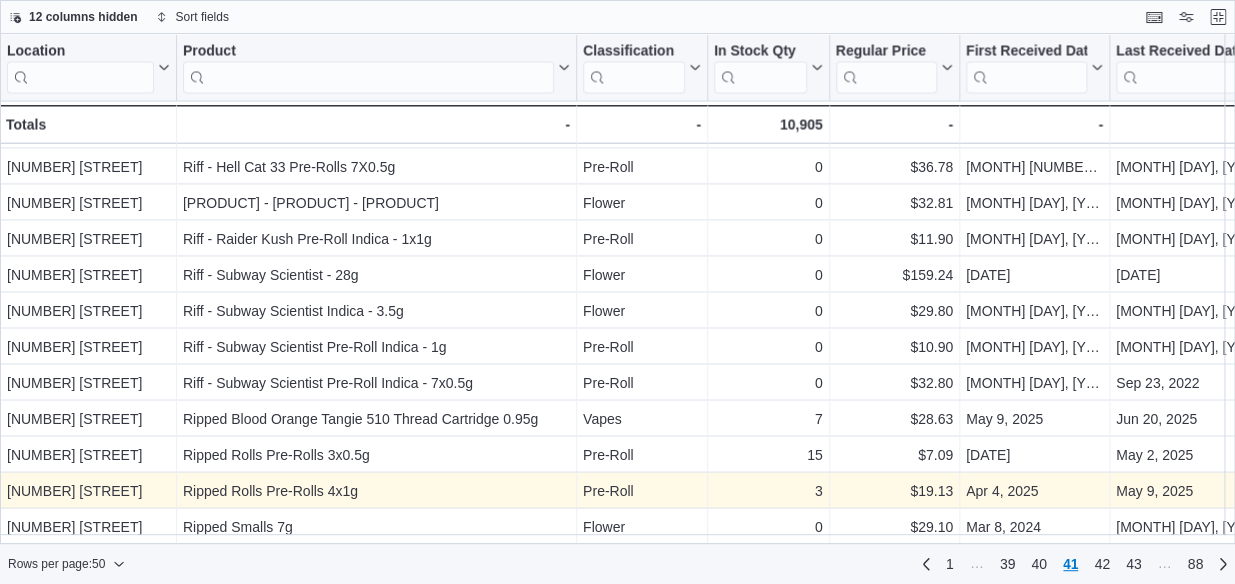 scroll, scrollTop: 1408, scrollLeft: 0, axis: vertical 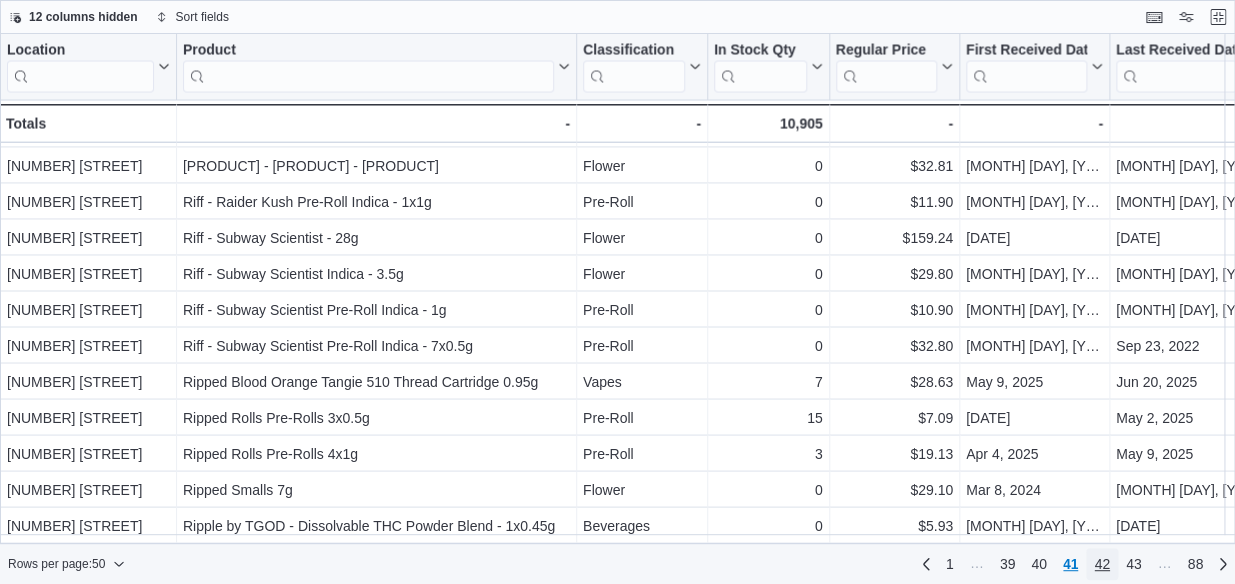 click on "42" at bounding box center [1102, 564] 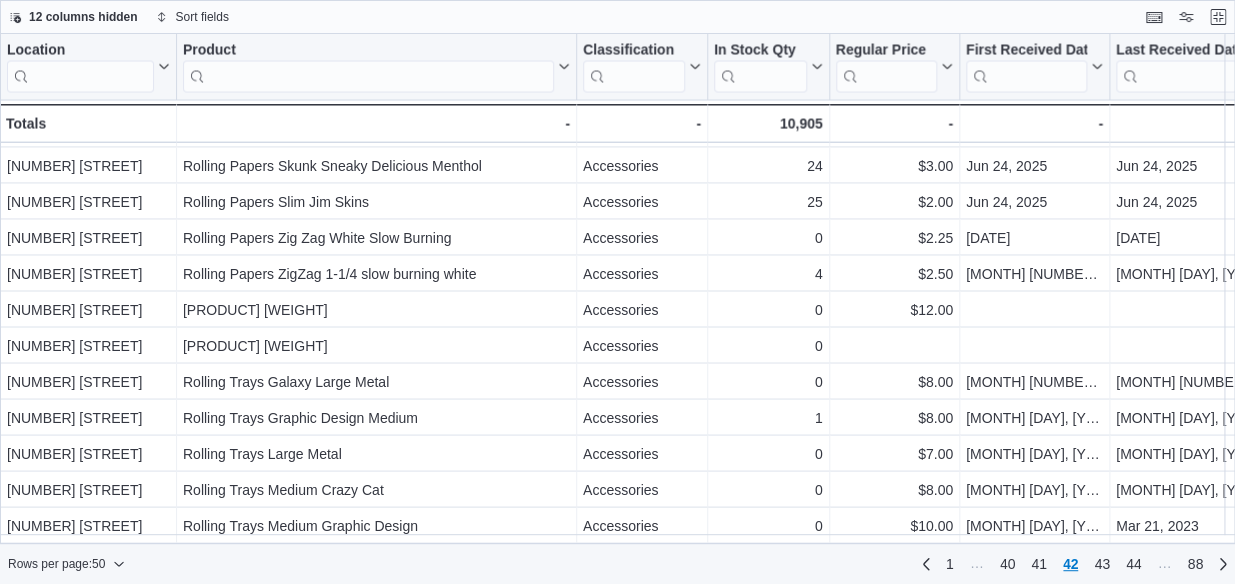 scroll, scrollTop: 1408, scrollLeft: 0, axis: vertical 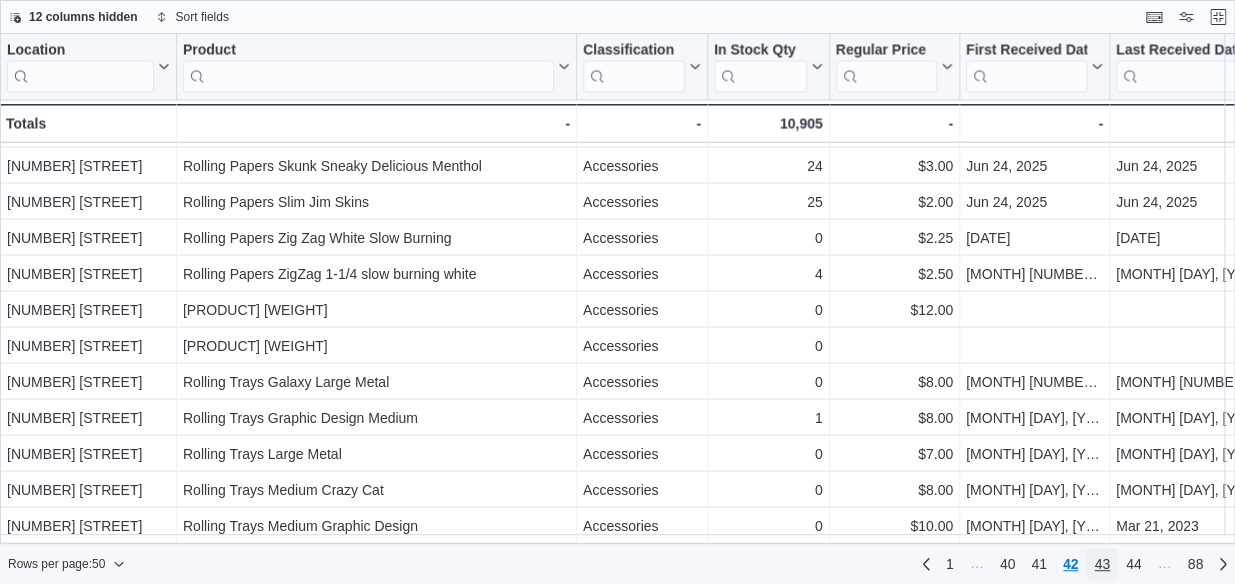 click on "43" at bounding box center [1102, 564] 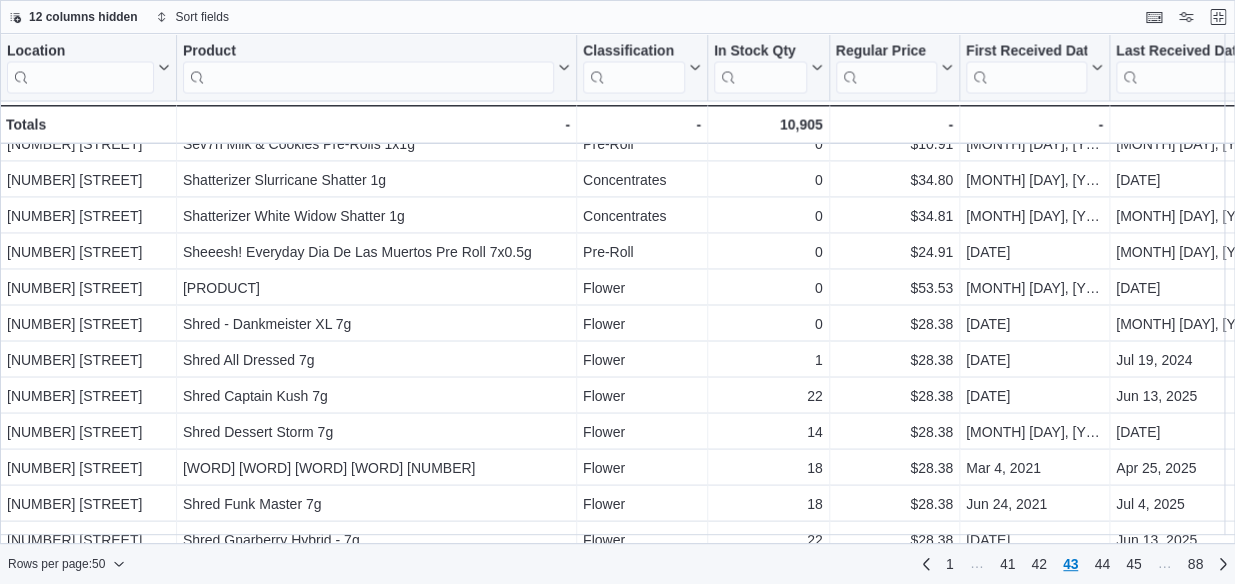 scroll, scrollTop: 1408, scrollLeft: 0, axis: vertical 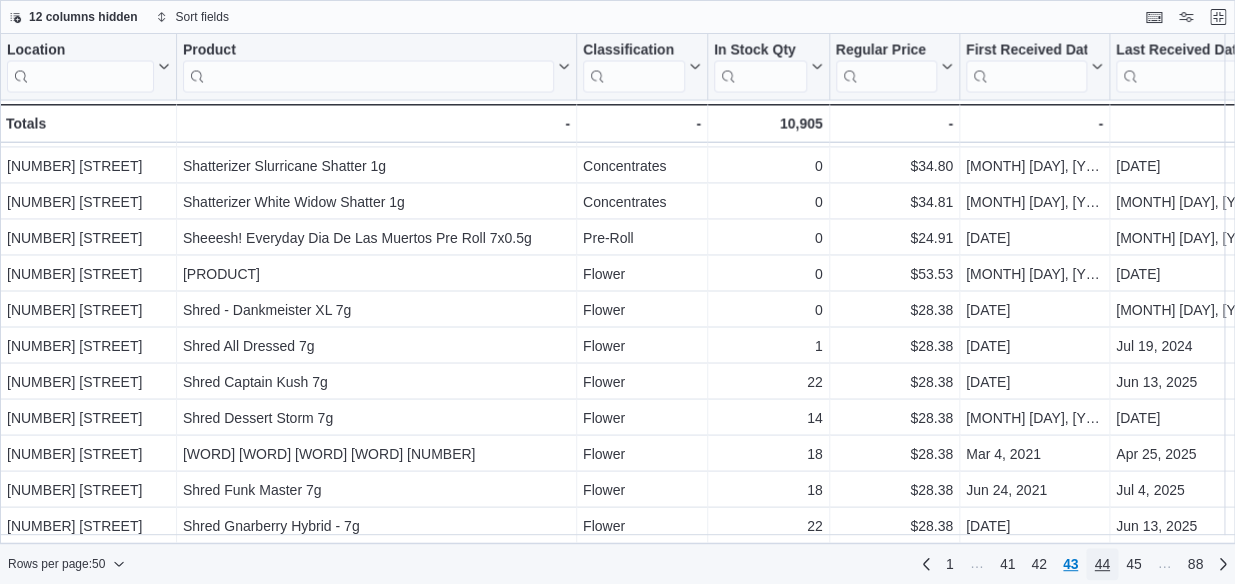 click on "44" at bounding box center (1102, 564) 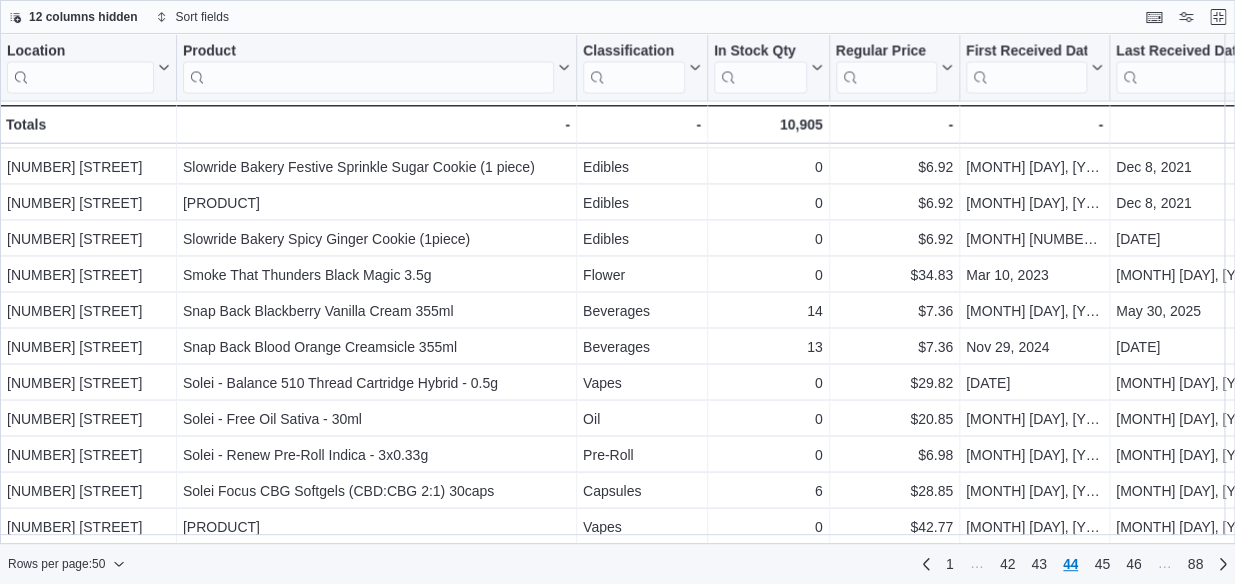 scroll, scrollTop: 1408, scrollLeft: 0, axis: vertical 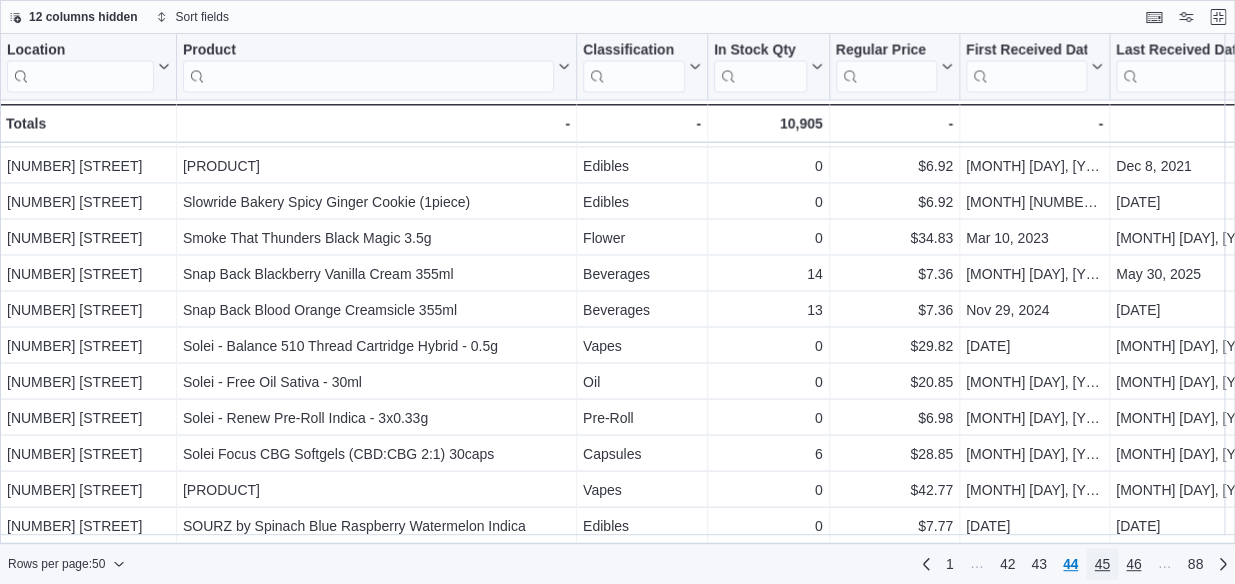 click on "45" at bounding box center [1102, 564] 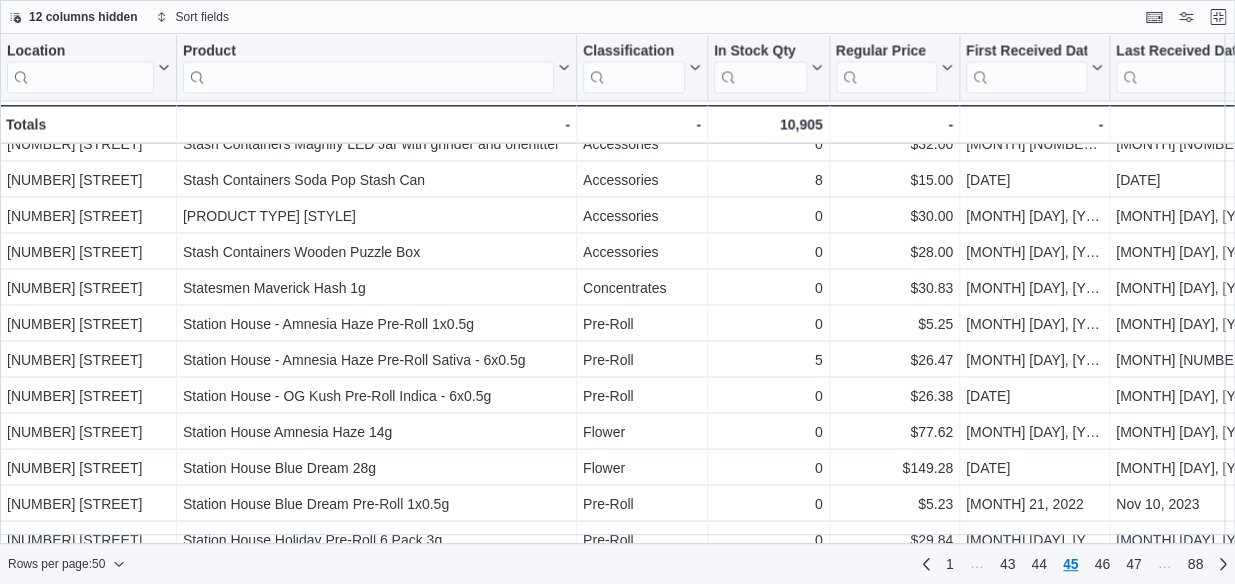 scroll, scrollTop: 1408, scrollLeft: 0, axis: vertical 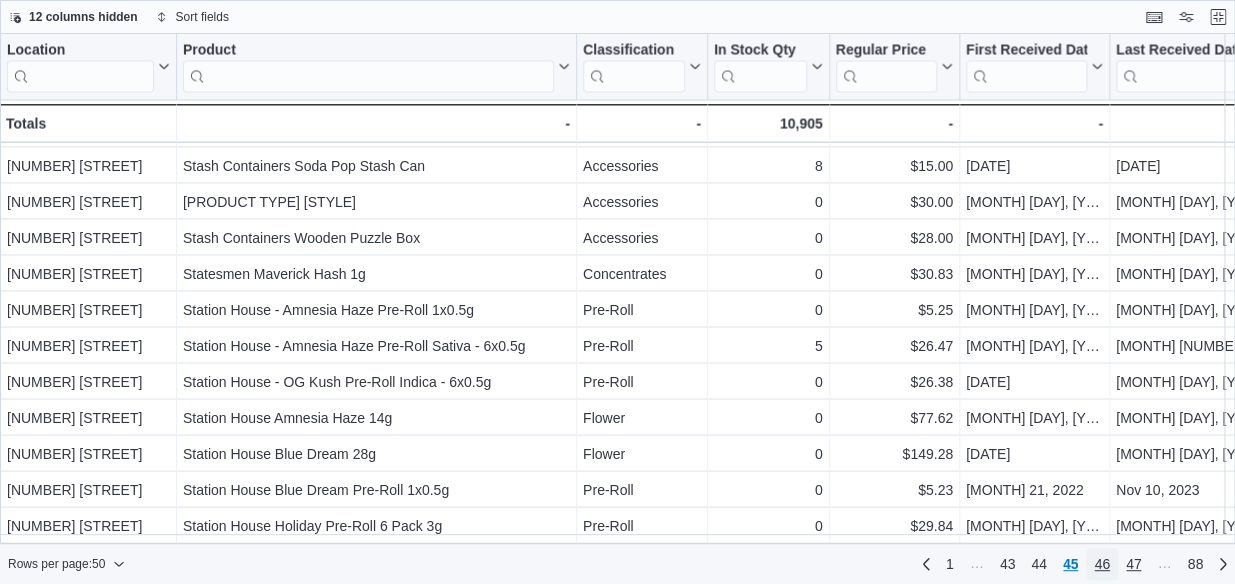 click on "46" at bounding box center [1102, 564] 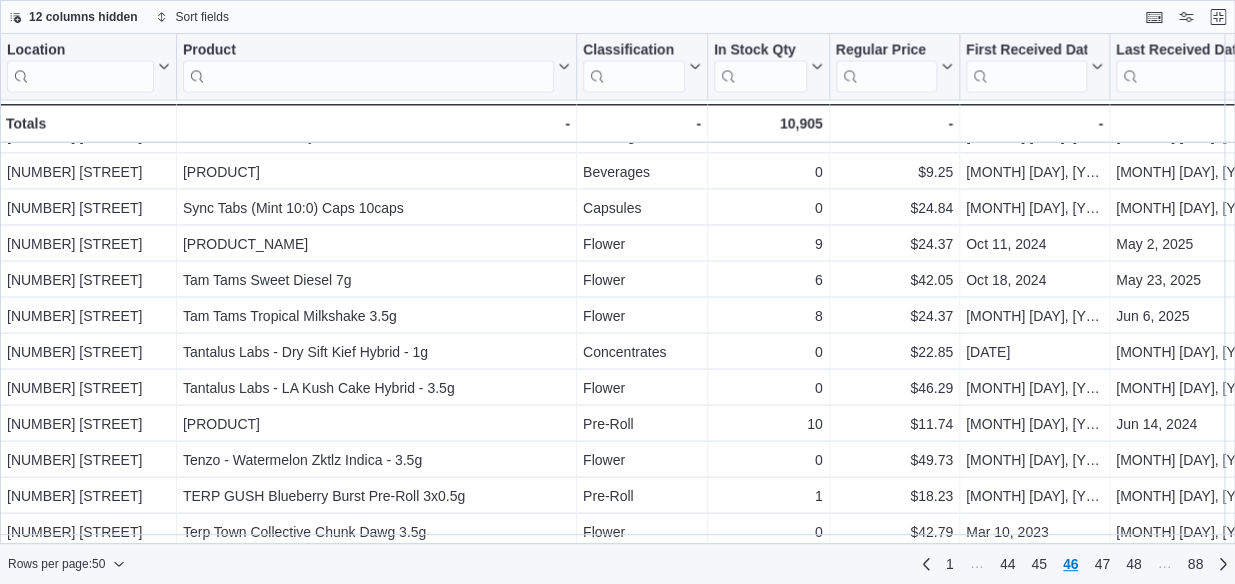 scroll, scrollTop: 1408, scrollLeft: 0, axis: vertical 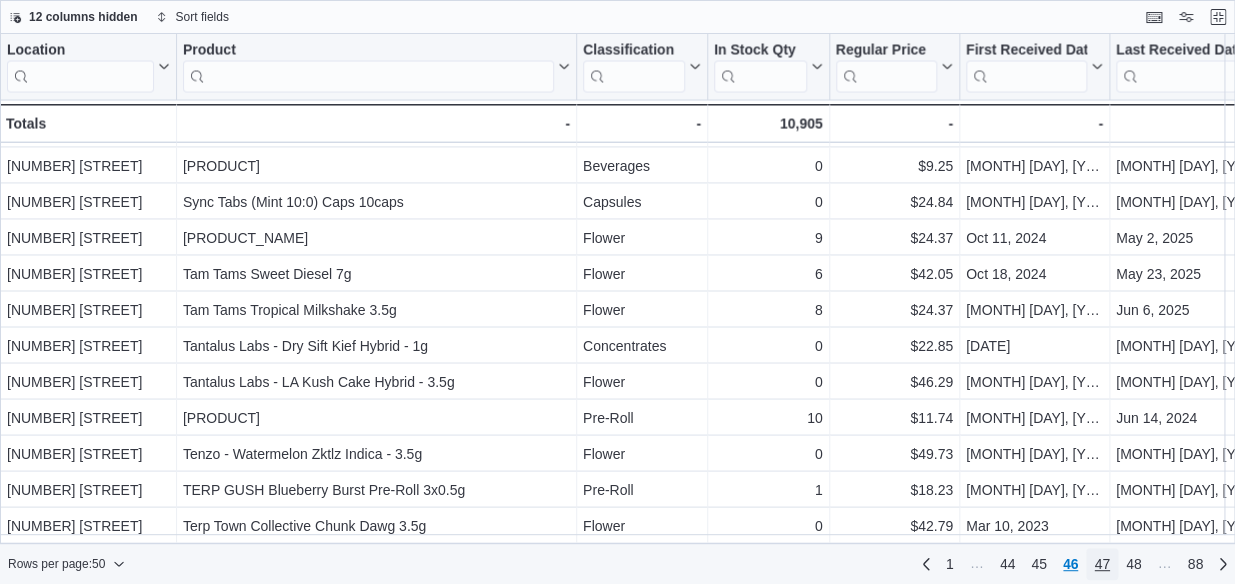 click on "47" at bounding box center (1102, 564) 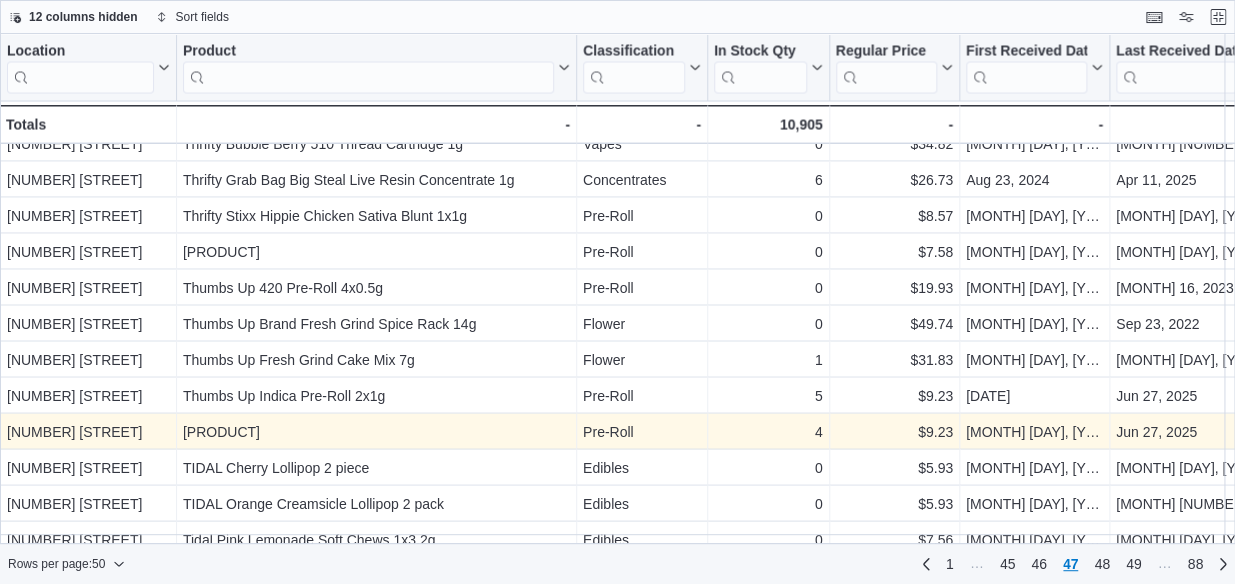 scroll, scrollTop: 1408, scrollLeft: 0, axis: vertical 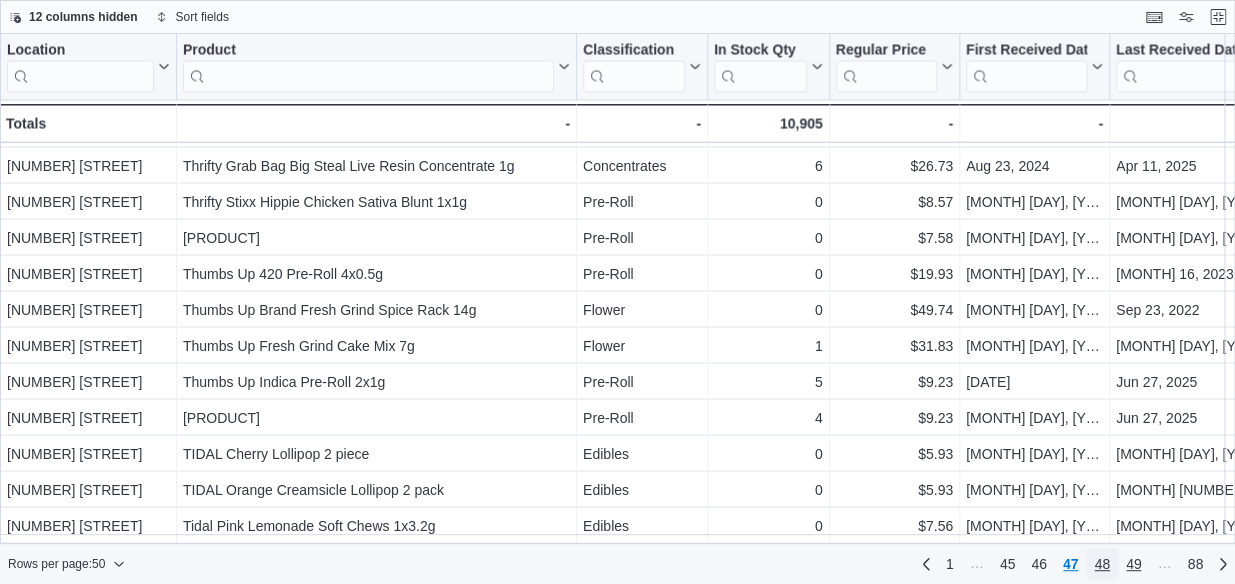 click on "48" at bounding box center [1102, 564] 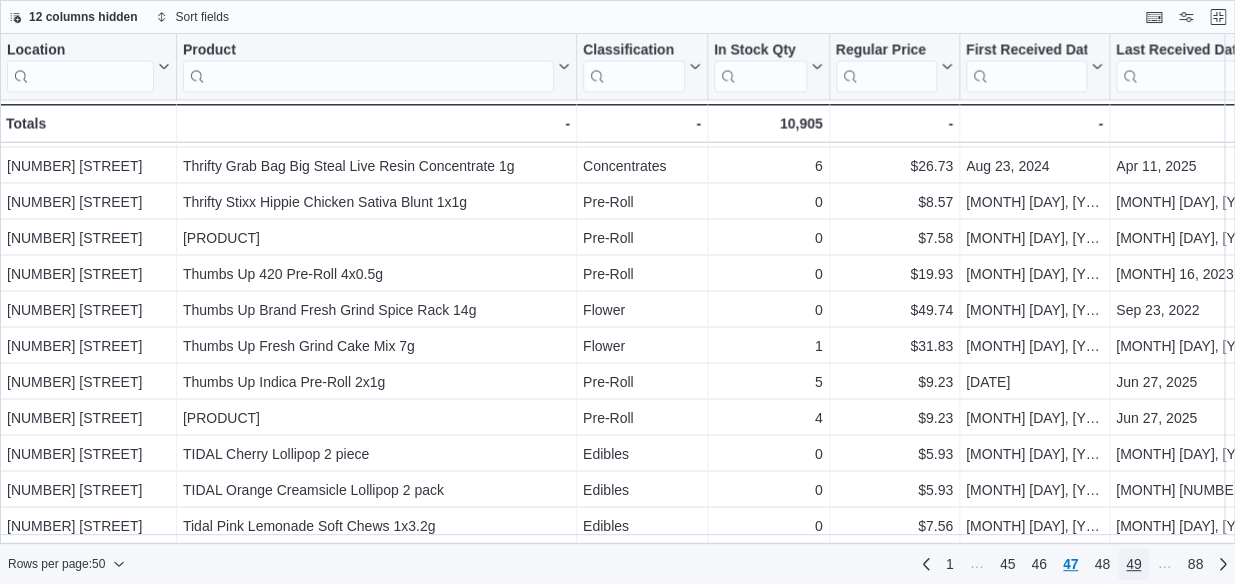 click on "49" at bounding box center (1134, 564) 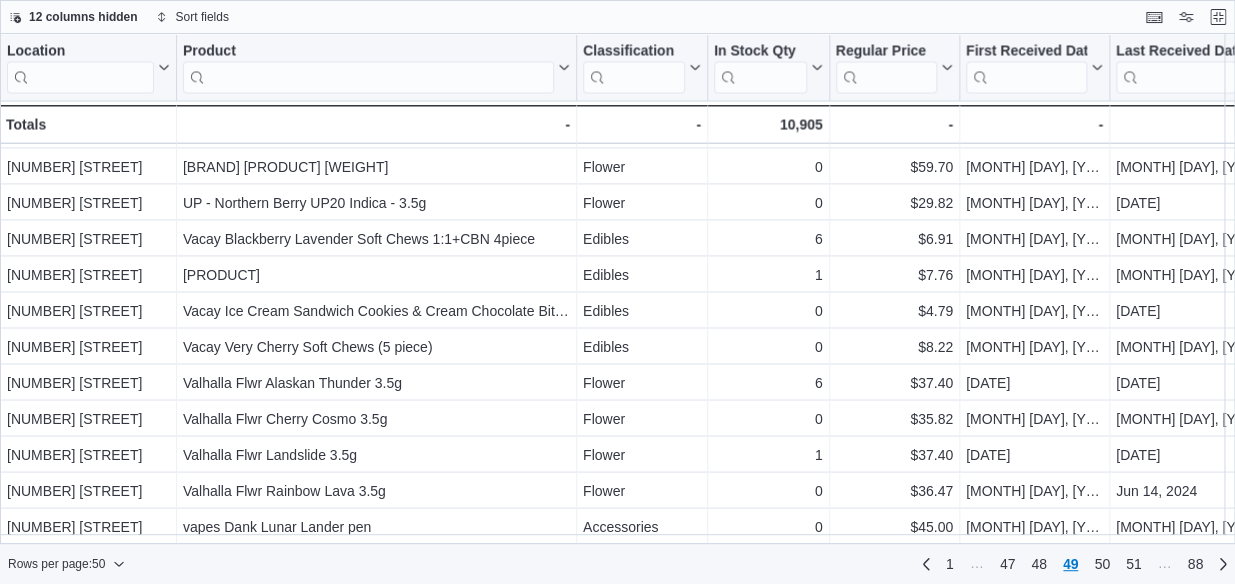 scroll, scrollTop: 1408, scrollLeft: 0, axis: vertical 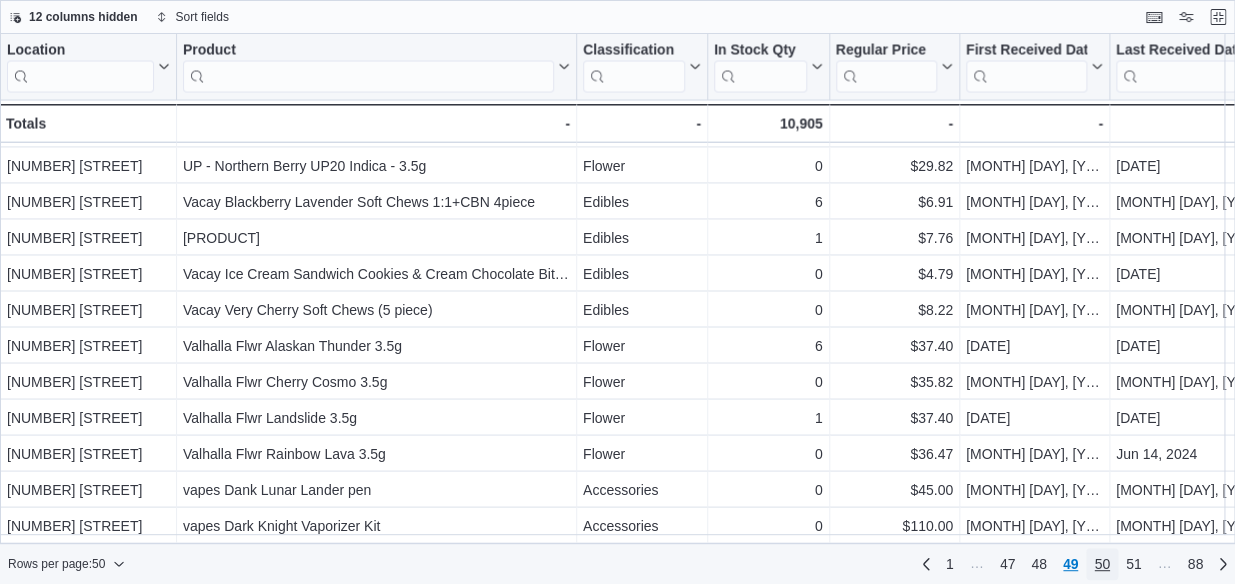 click on "50" at bounding box center [1102, 564] 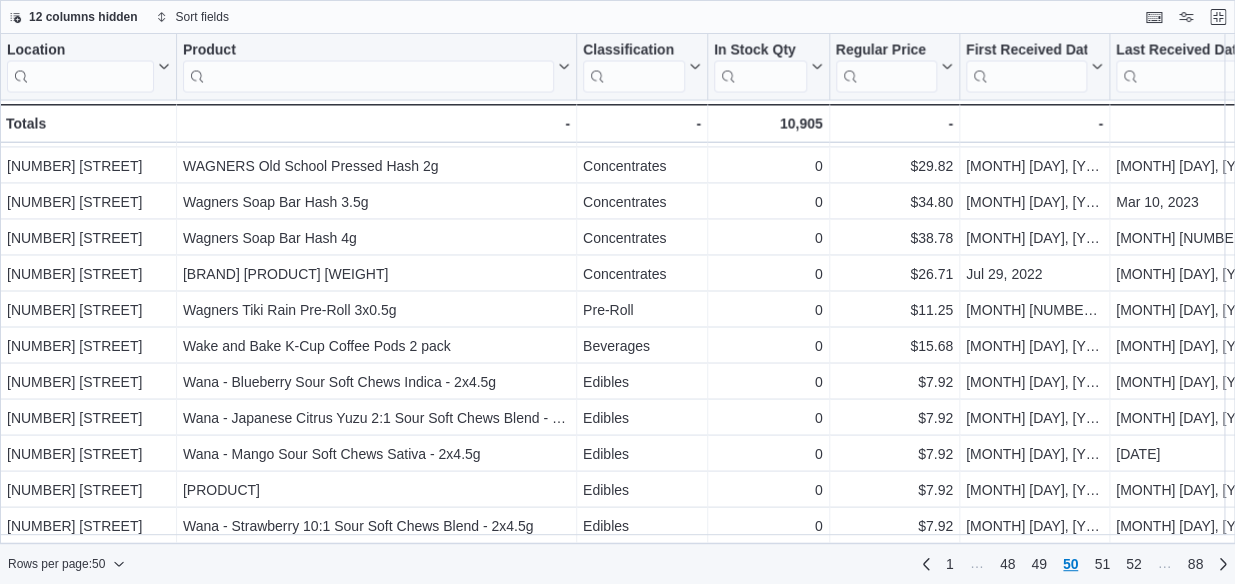 scroll, scrollTop: 1408, scrollLeft: 0, axis: vertical 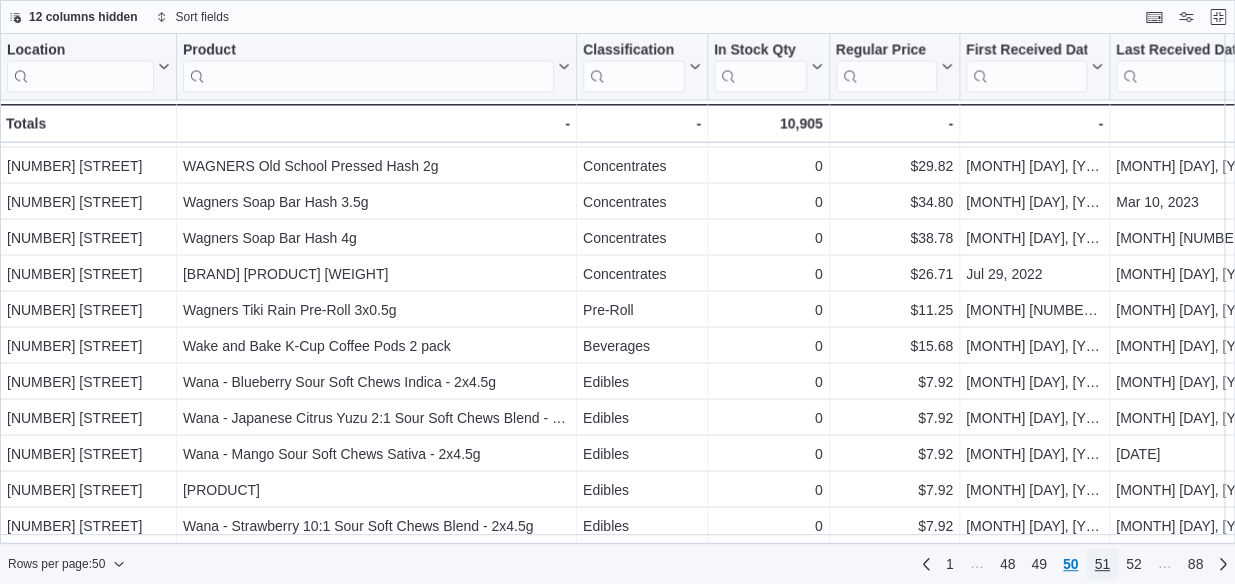 click on "51" at bounding box center [1102, 564] 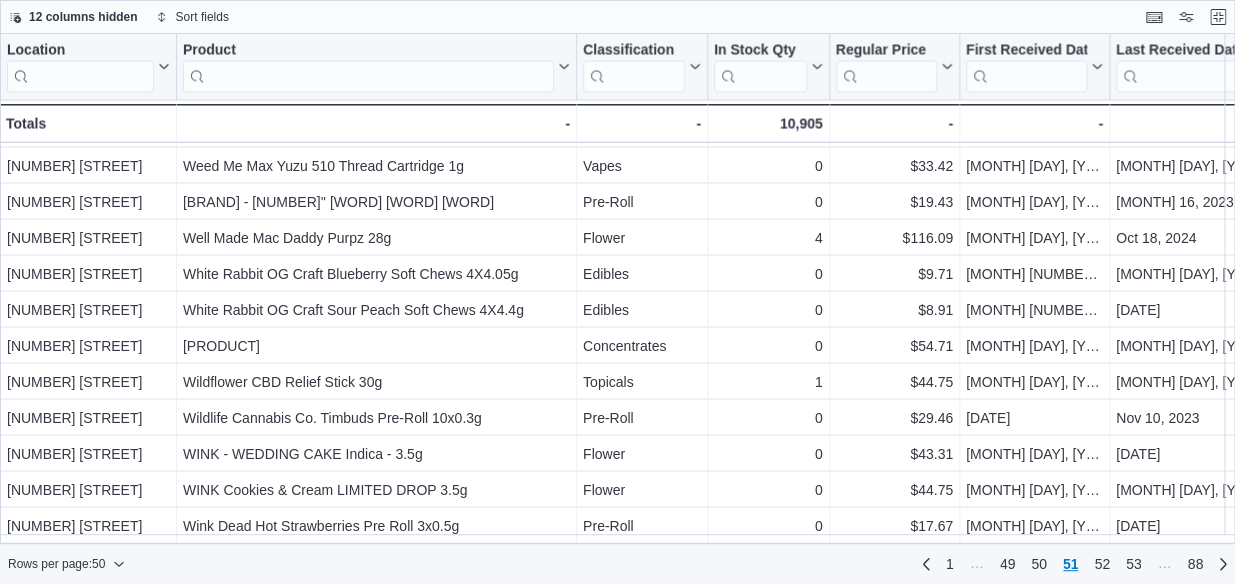scroll, scrollTop: 1408, scrollLeft: 0, axis: vertical 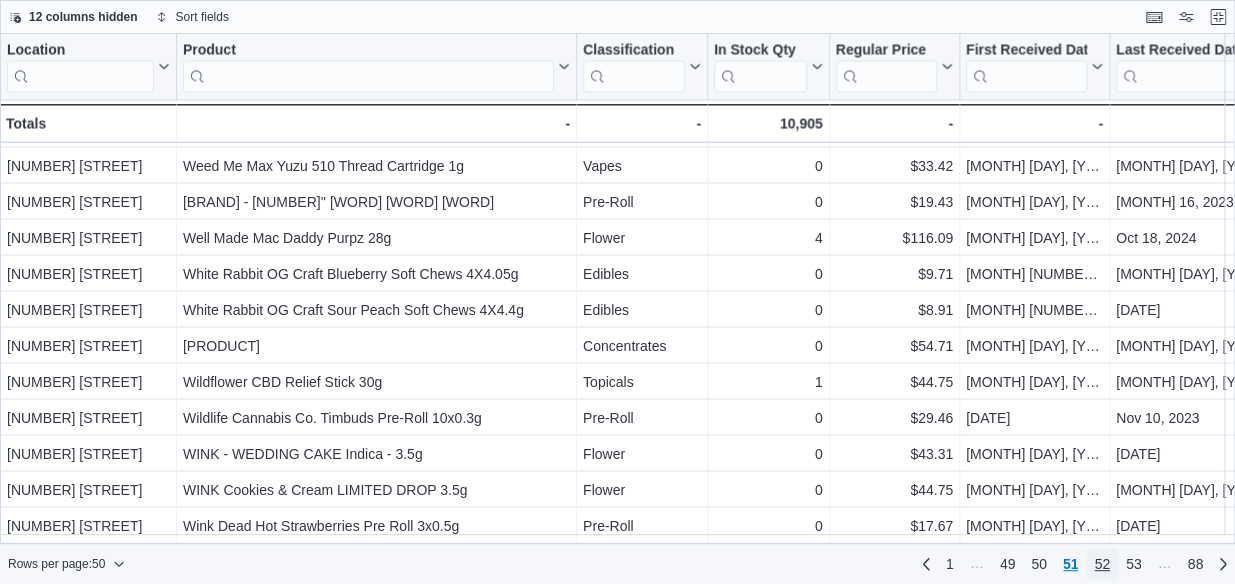 click on "52" at bounding box center [1102, 564] 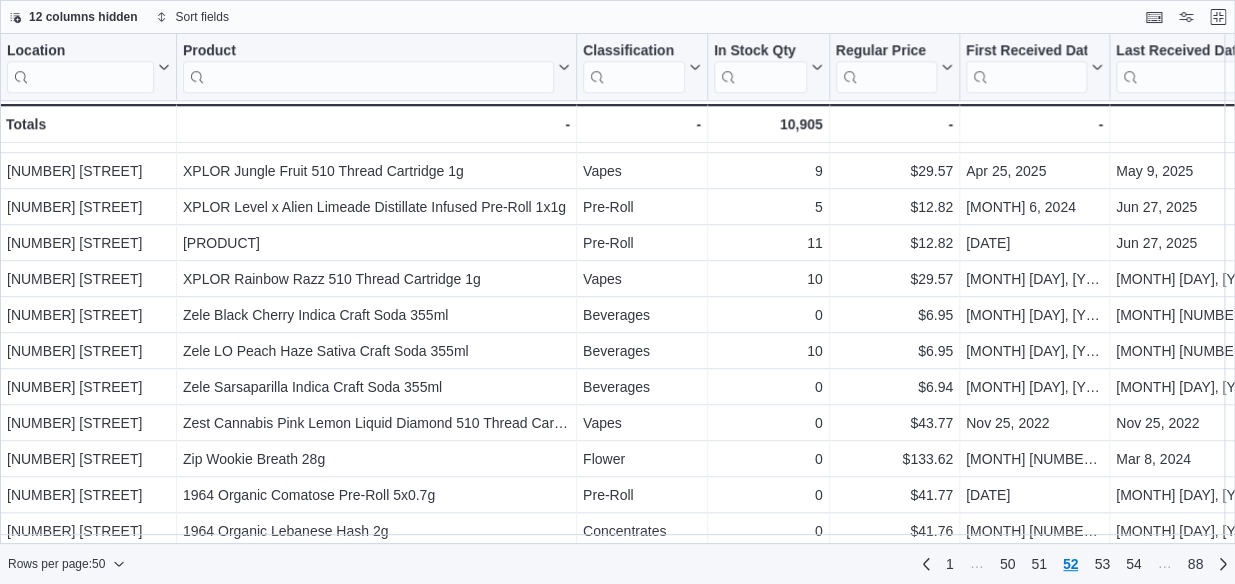 scroll, scrollTop: 909, scrollLeft: 0, axis: vertical 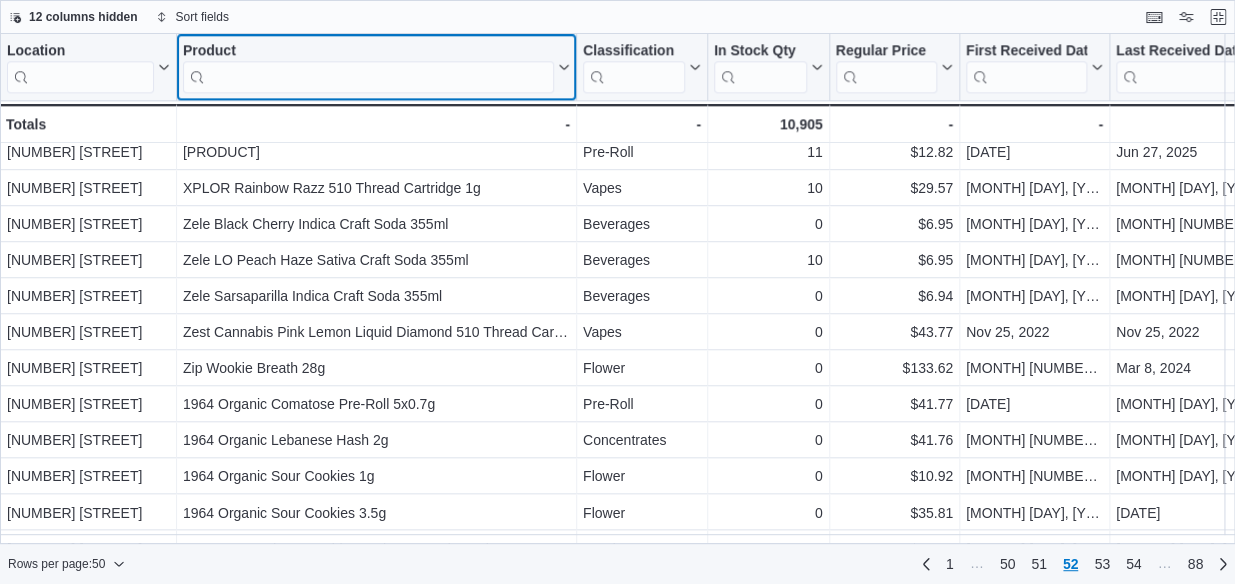 click at bounding box center [368, 77] 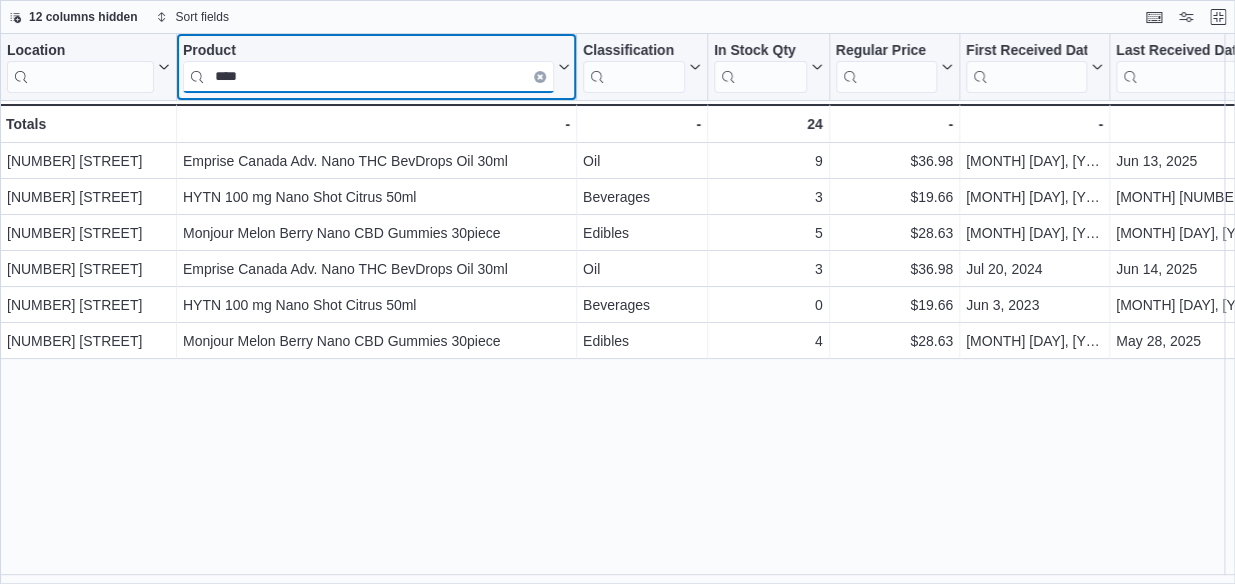 scroll, scrollTop: 0, scrollLeft: 0, axis: both 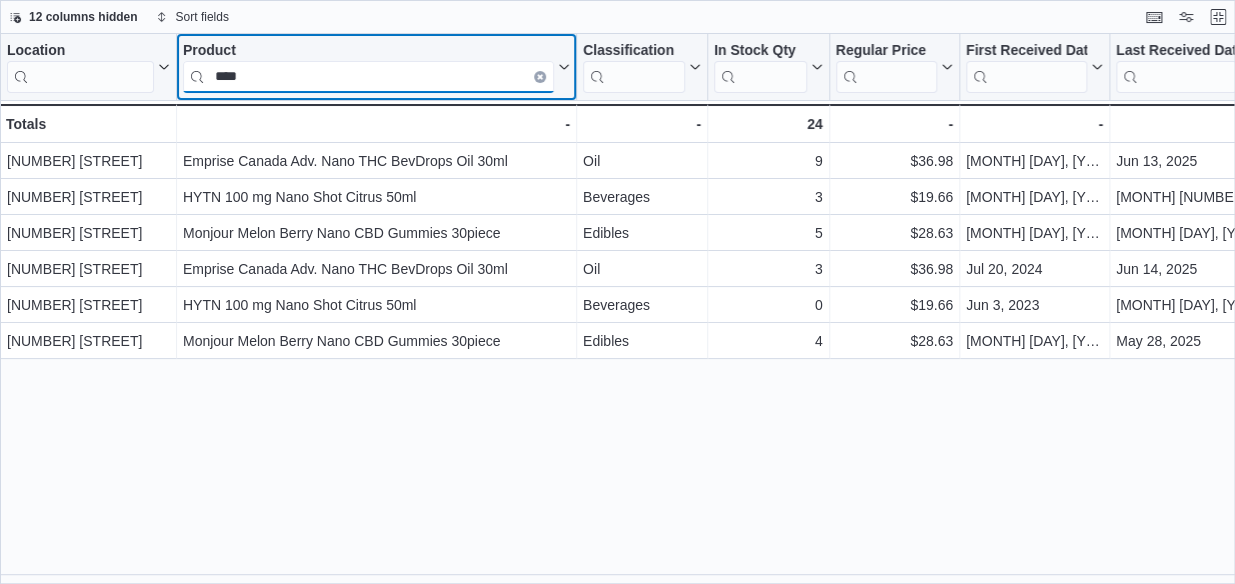 type on "****" 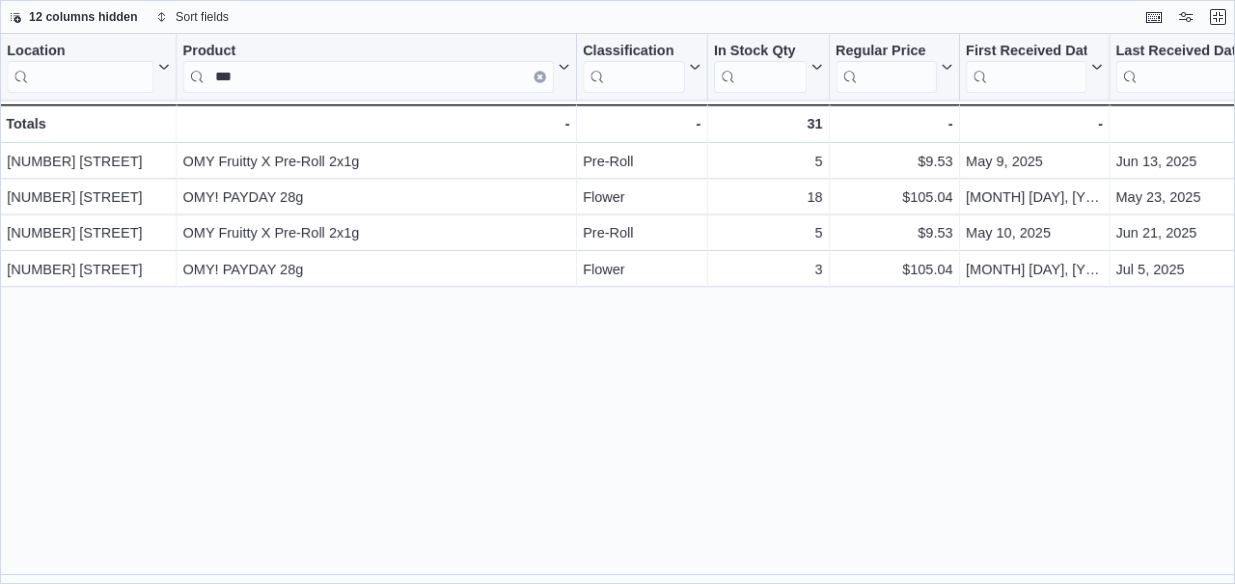 scroll, scrollTop: 0, scrollLeft: 0, axis: both 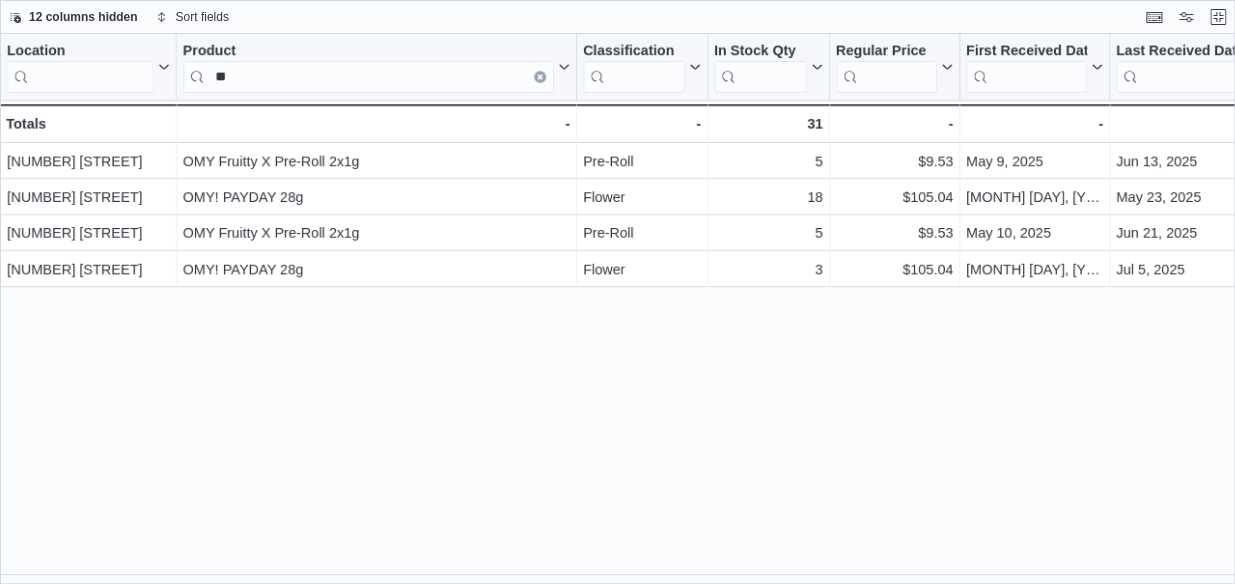 type on "*" 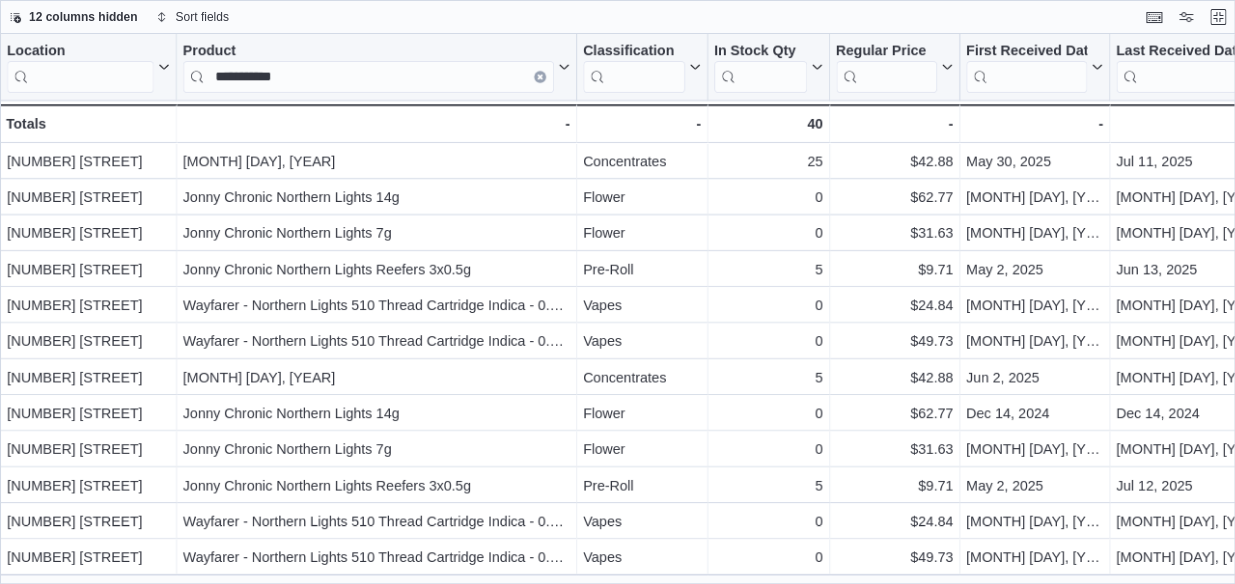 type on "**********" 